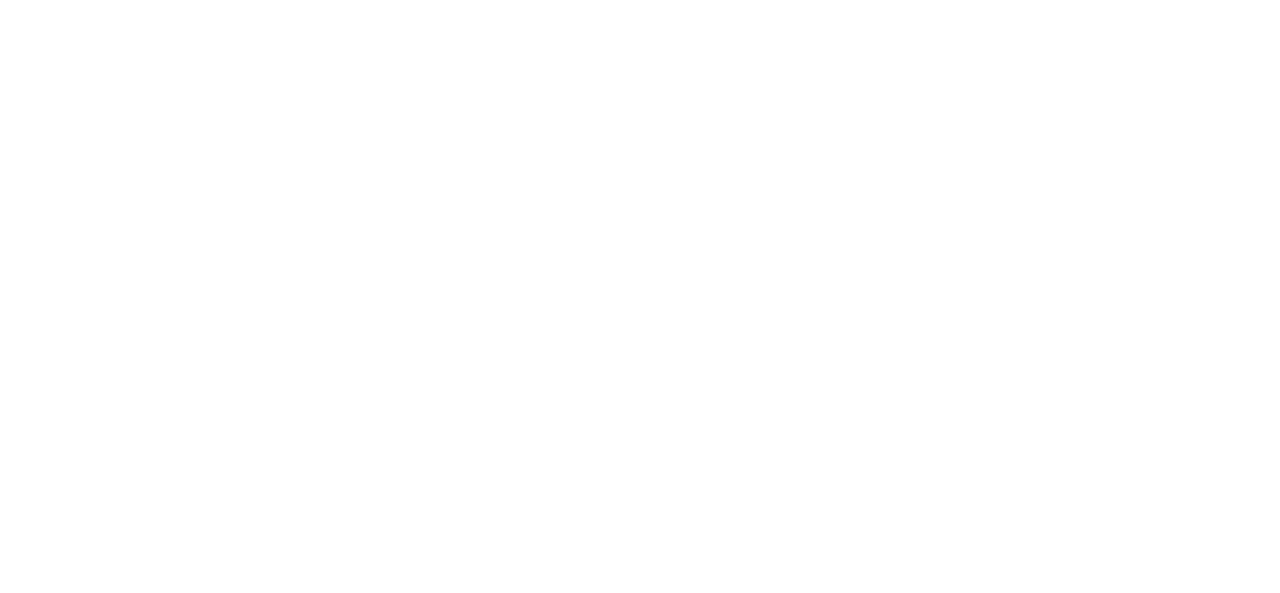 scroll, scrollTop: 0, scrollLeft: 0, axis: both 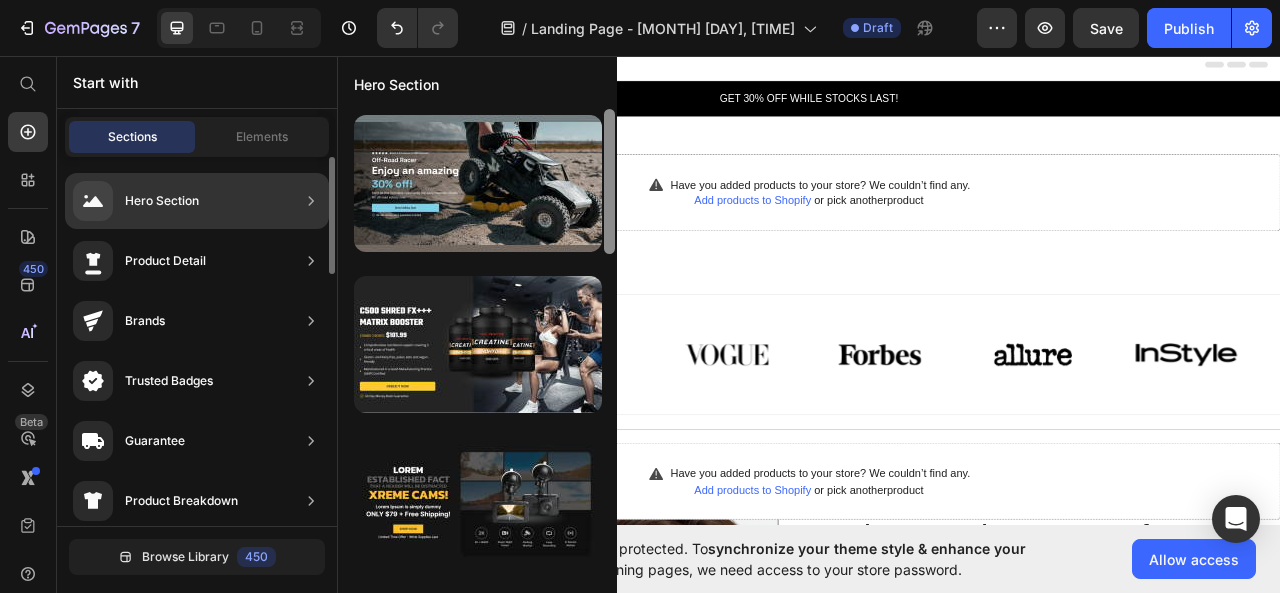 drag, startPoint x: 613, startPoint y: 222, endPoint x: 176, endPoint y: 178, distance: 439.2095 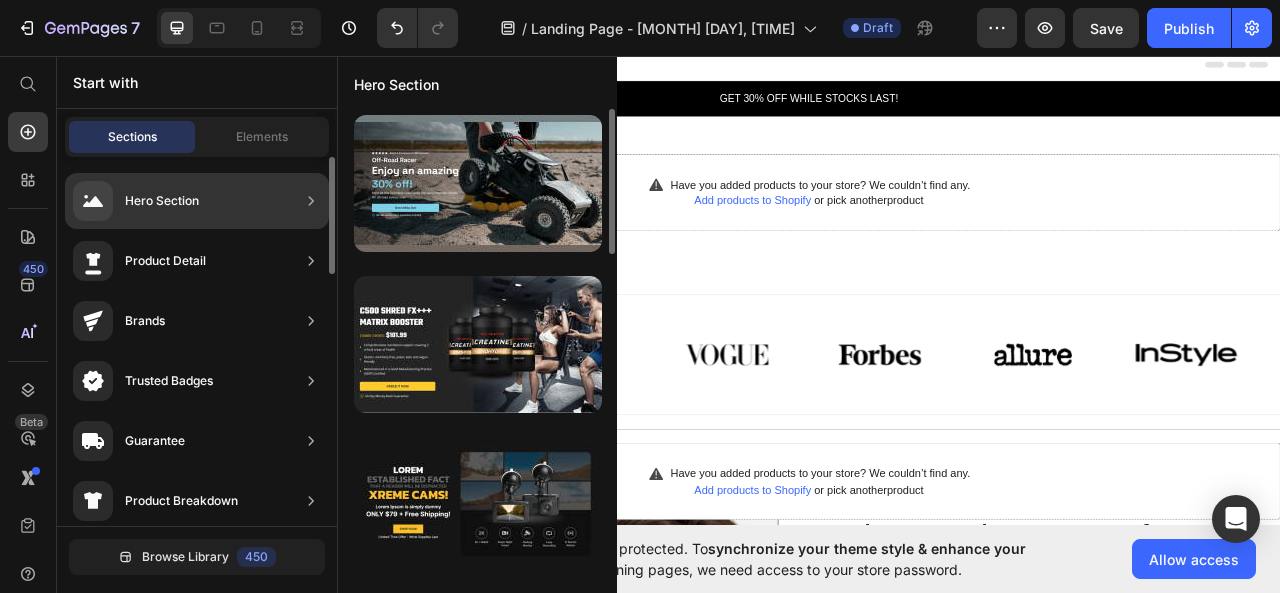 click on "Hero Section" 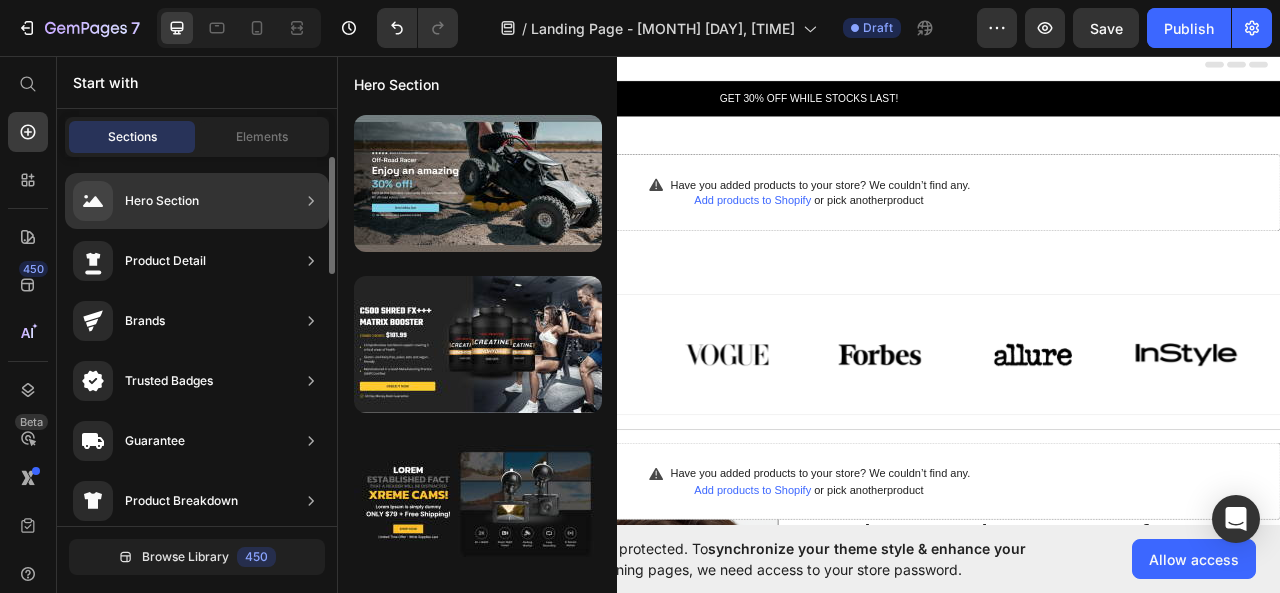click on "Hero Section" 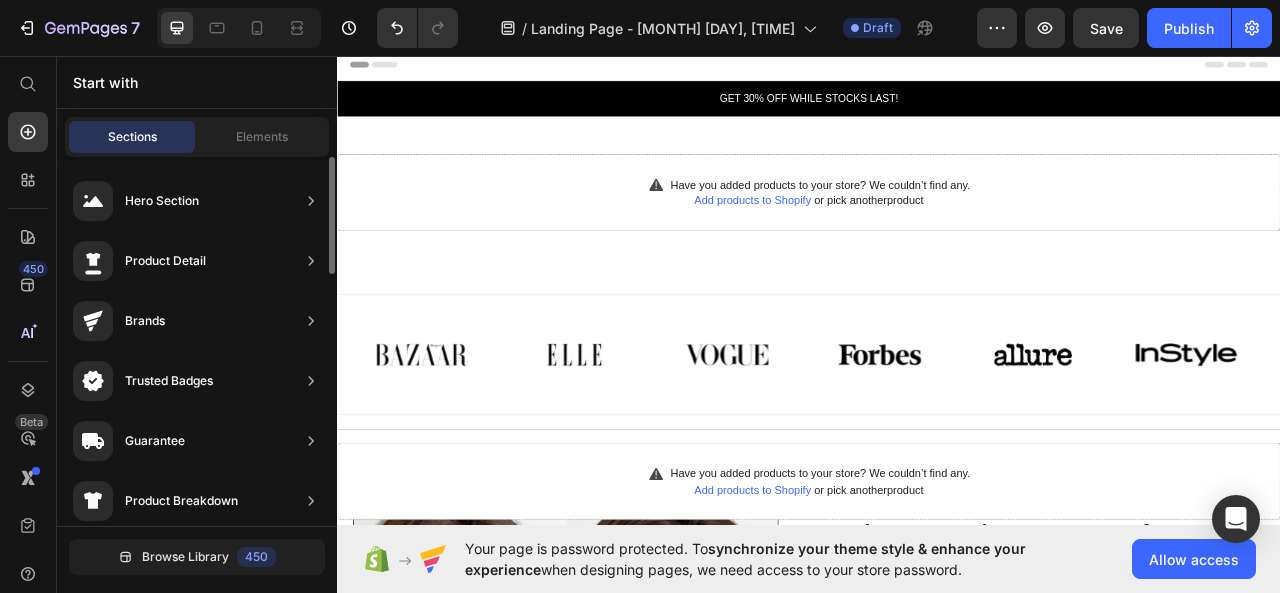 scroll, scrollTop: 13, scrollLeft: 0, axis: vertical 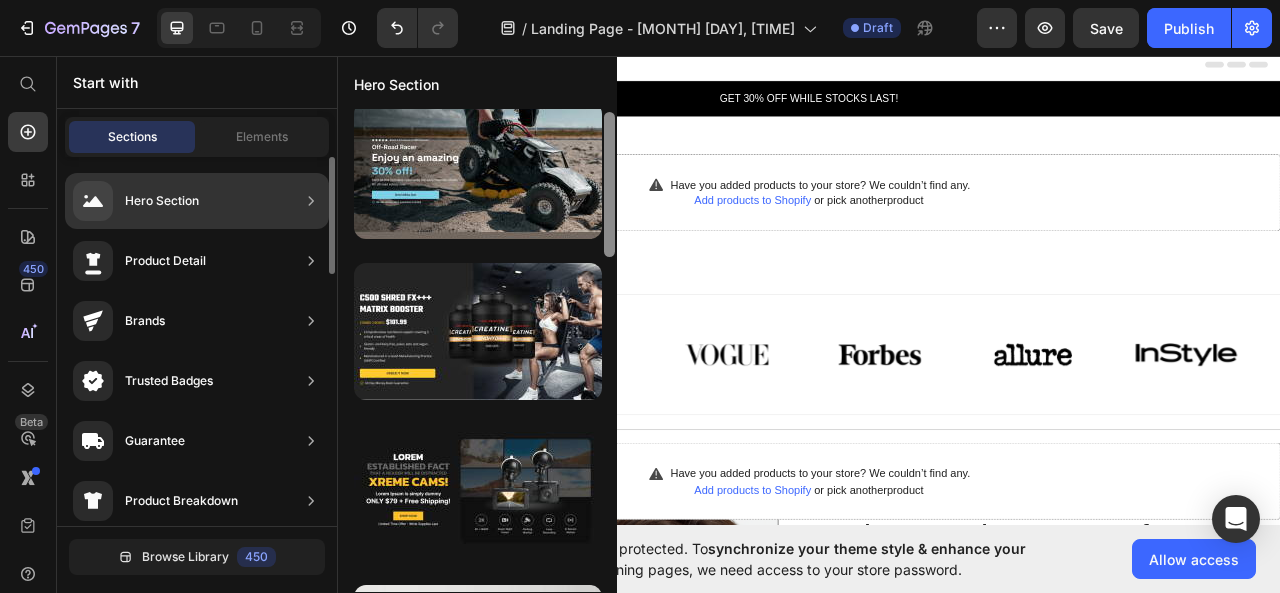 drag, startPoint x: 612, startPoint y: 195, endPoint x: 300, endPoint y: 199, distance: 312.02563 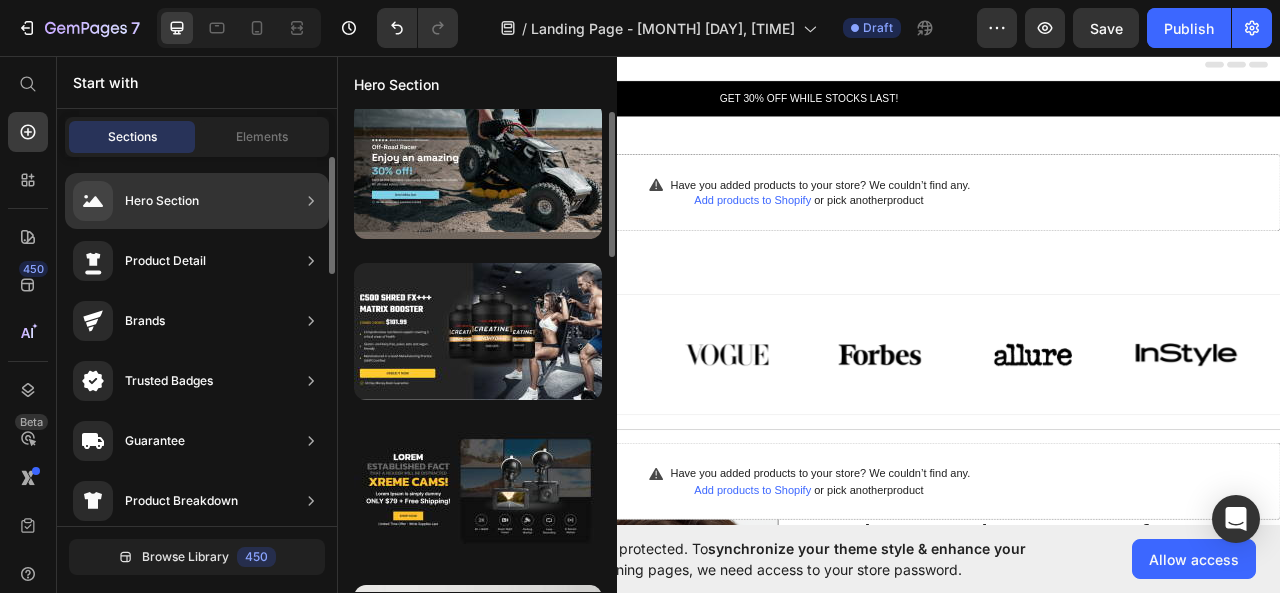 click 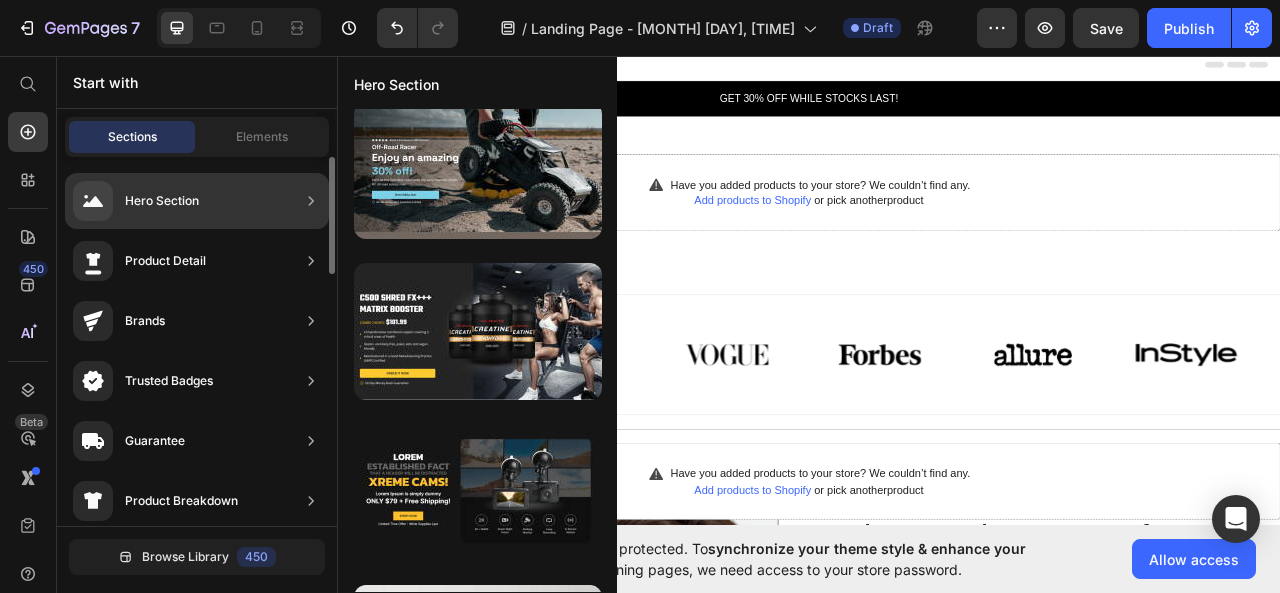 click 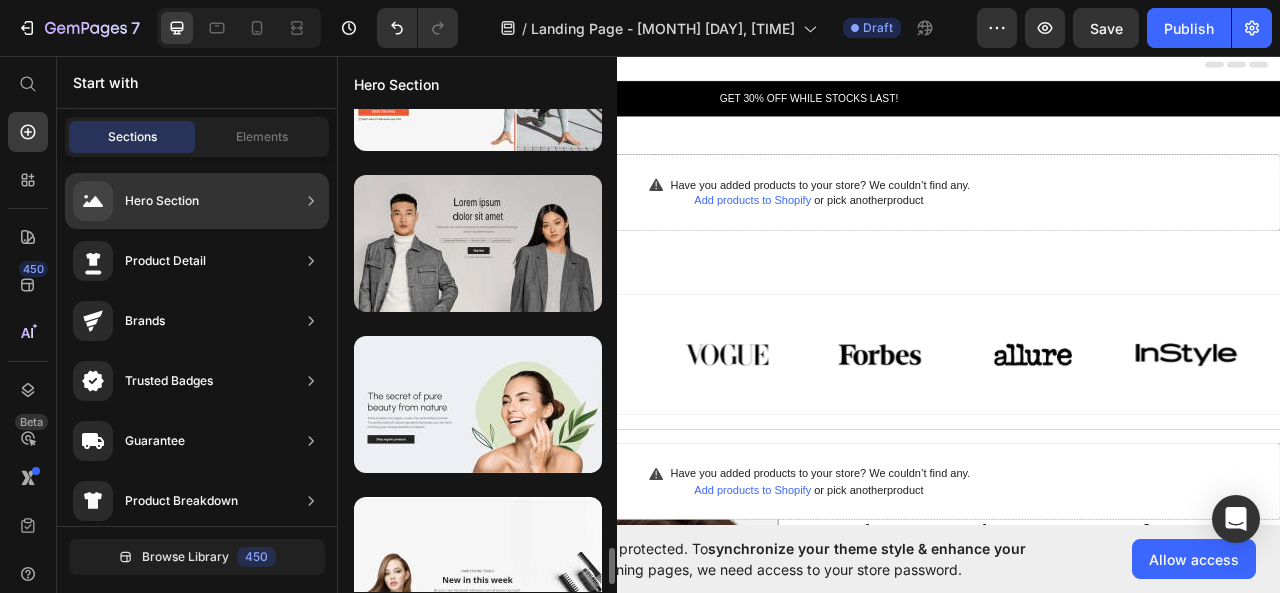 scroll, scrollTop: 5444, scrollLeft: 0, axis: vertical 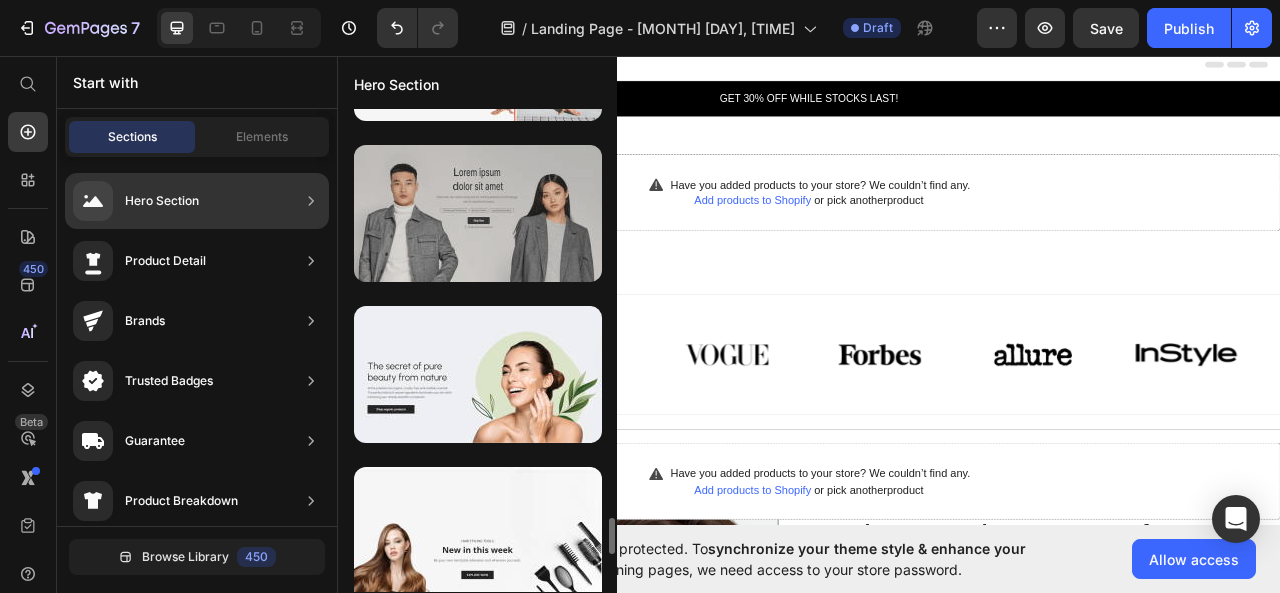 click at bounding box center [478, 213] 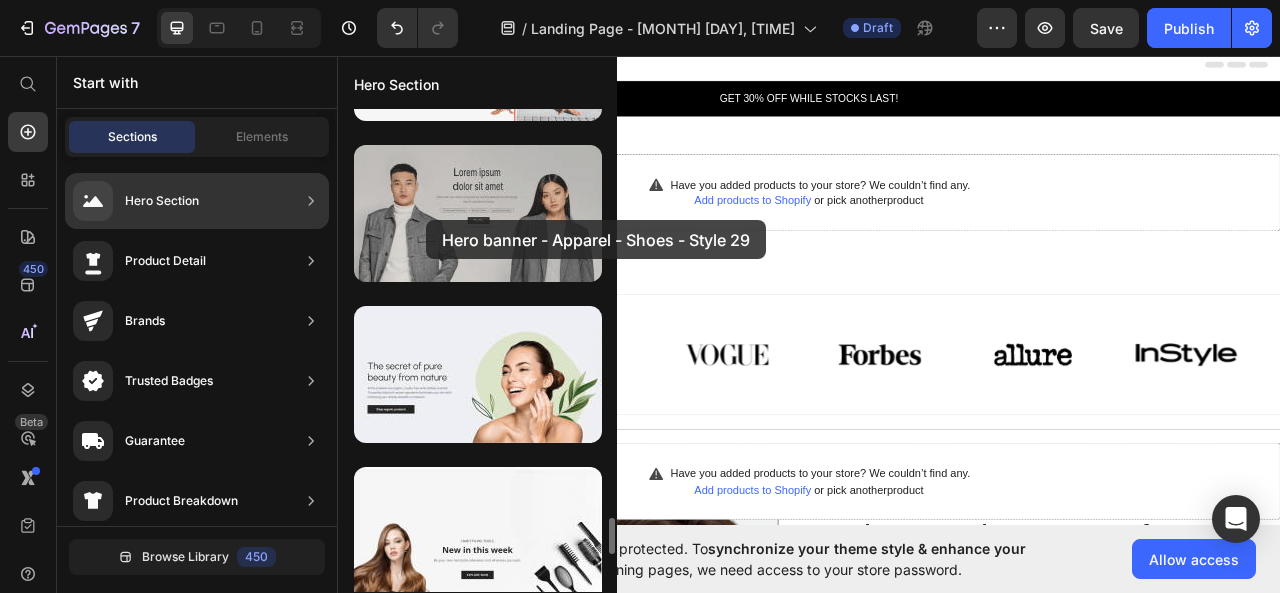 click at bounding box center (478, 213) 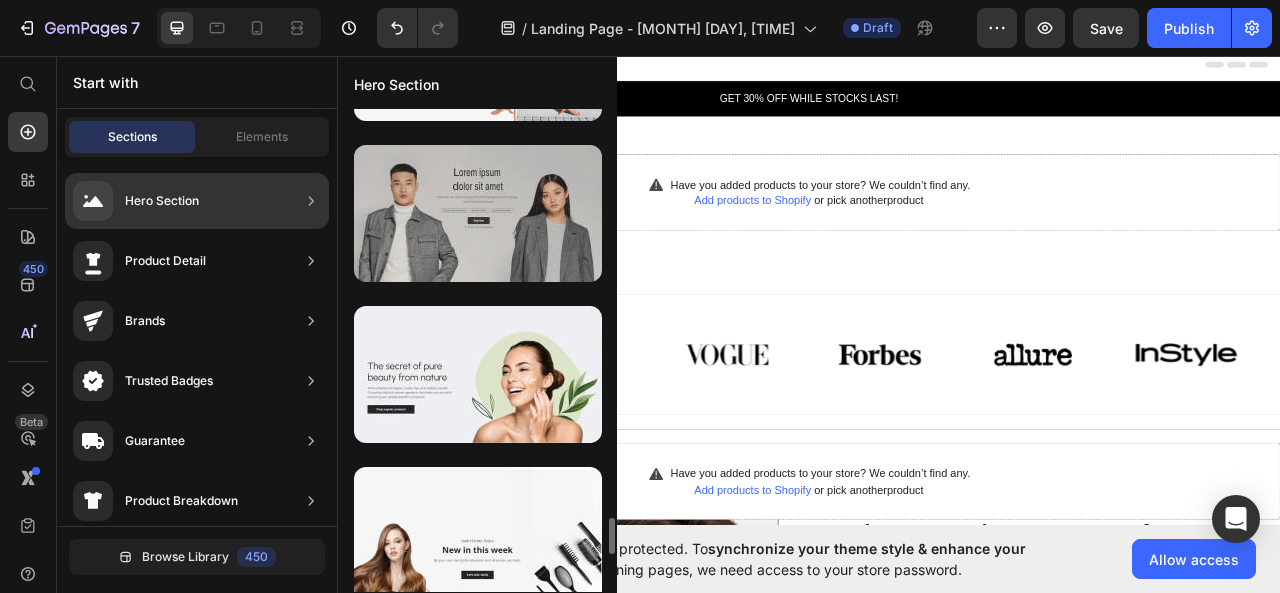 click at bounding box center [478, 213] 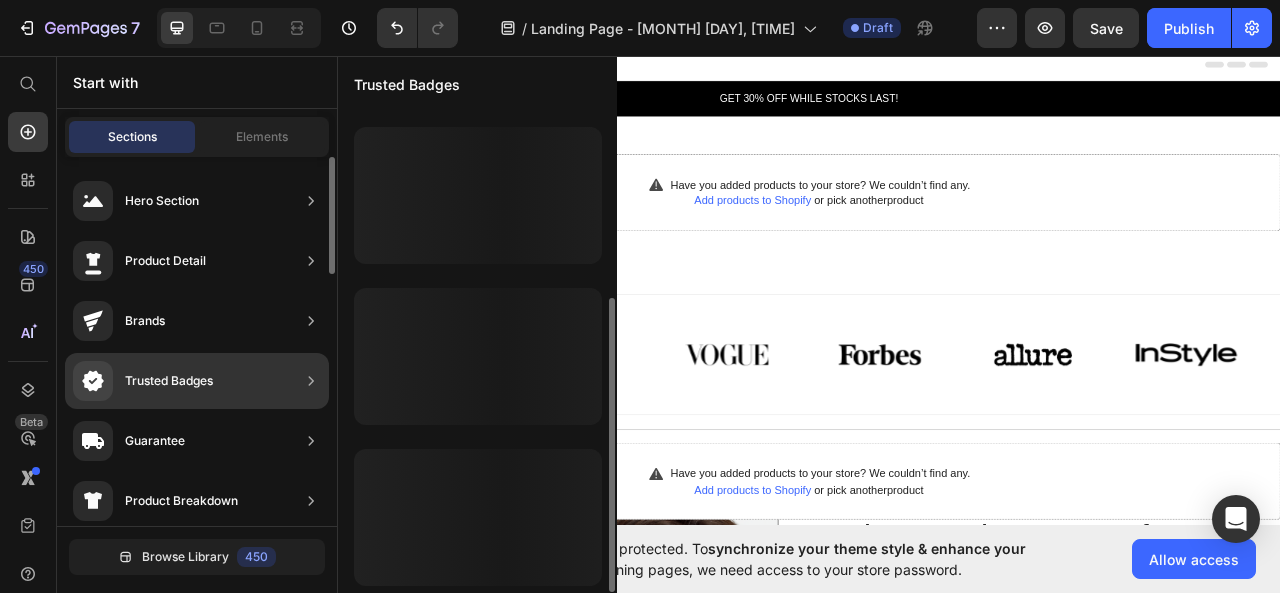 scroll, scrollTop: 310, scrollLeft: 0, axis: vertical 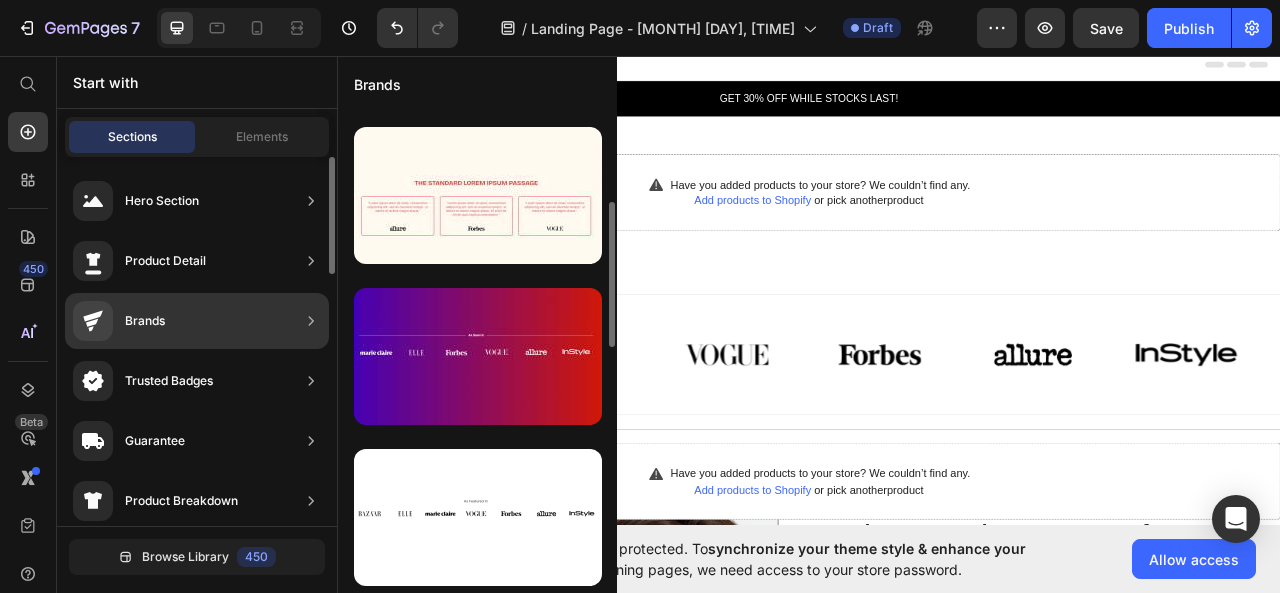 click on "Brands" 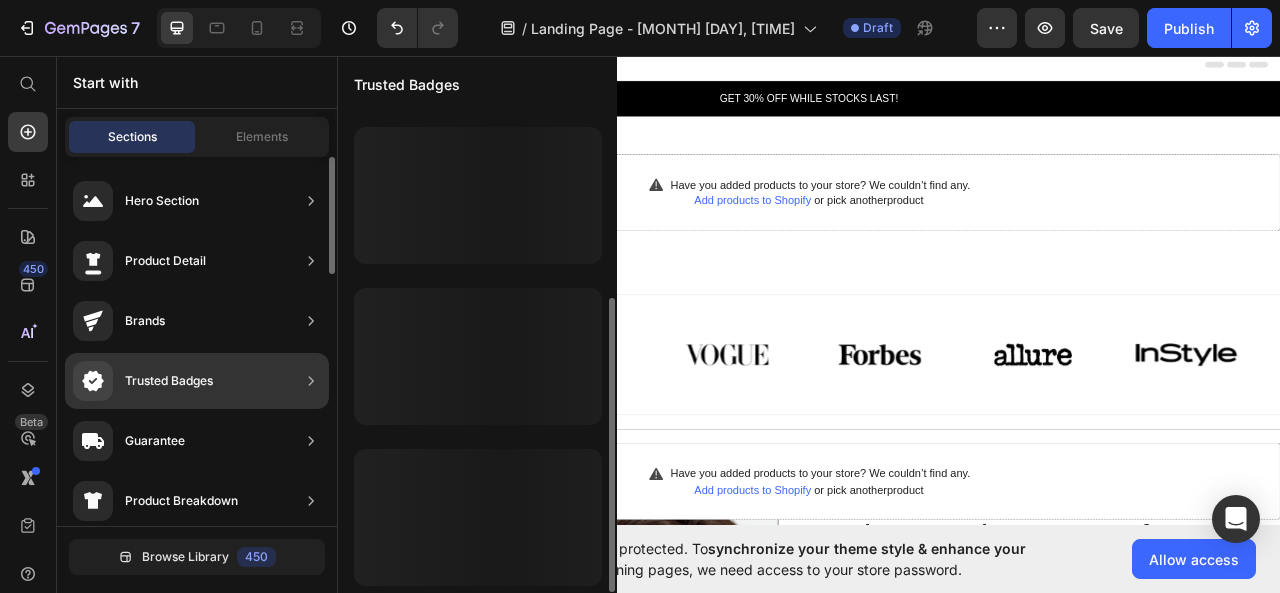 scroll, scrollTop: 310, scrollLeft: 0, axis: vertical 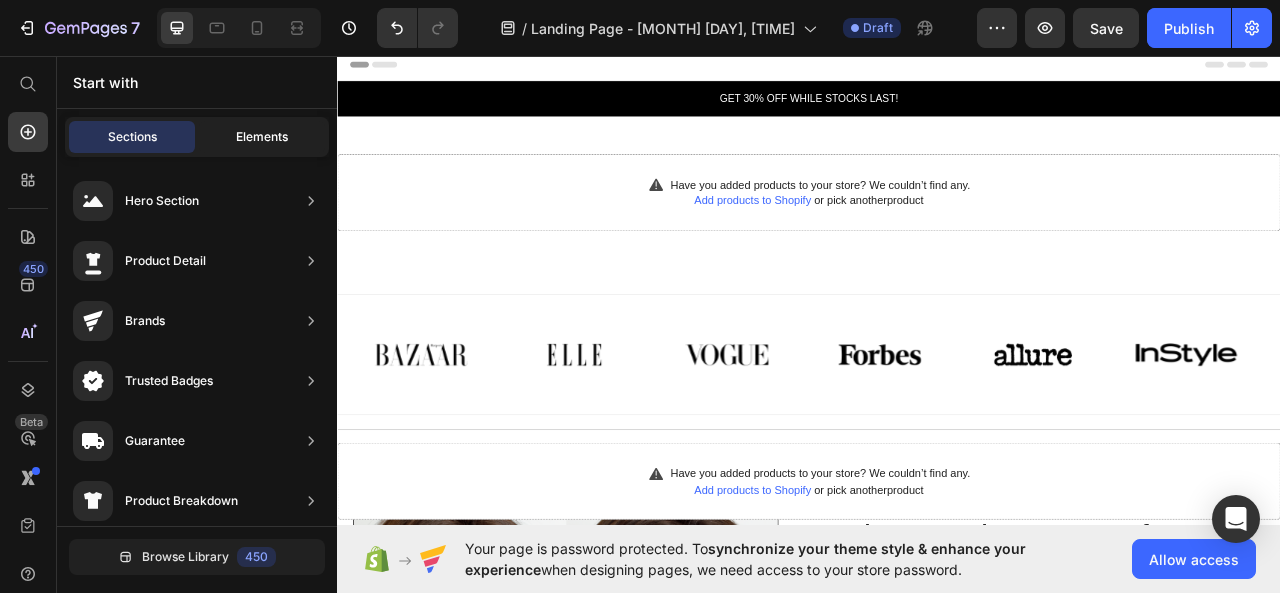 click on "Elements" at bounding box center (262, 137) 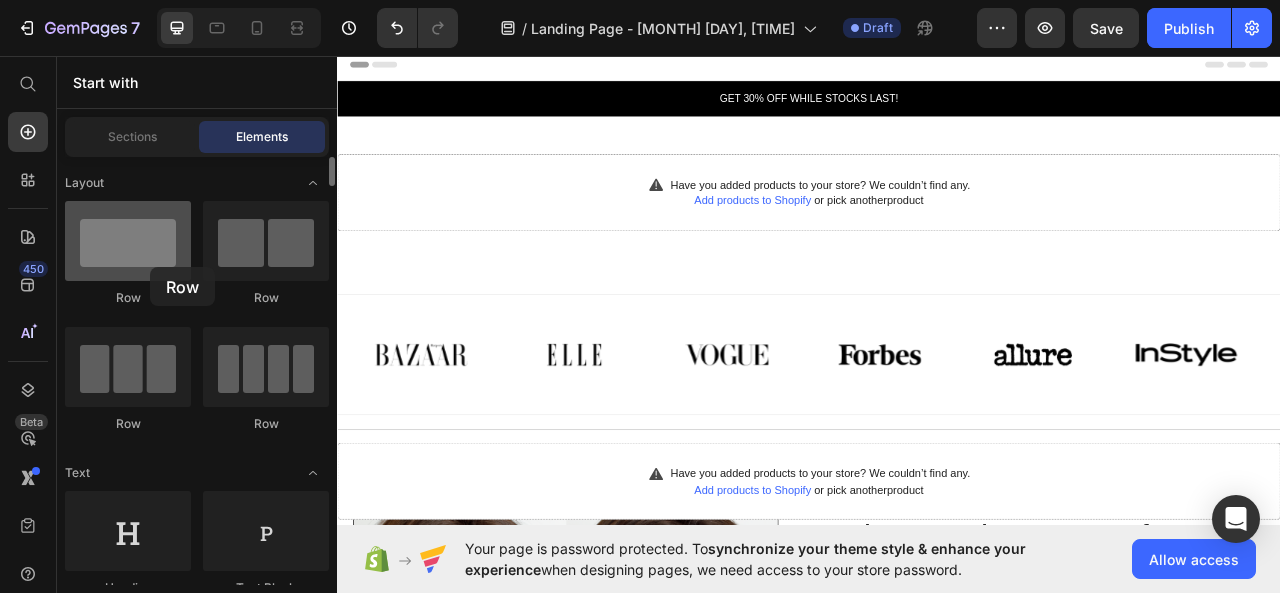 click at bounding box center [128, 241] 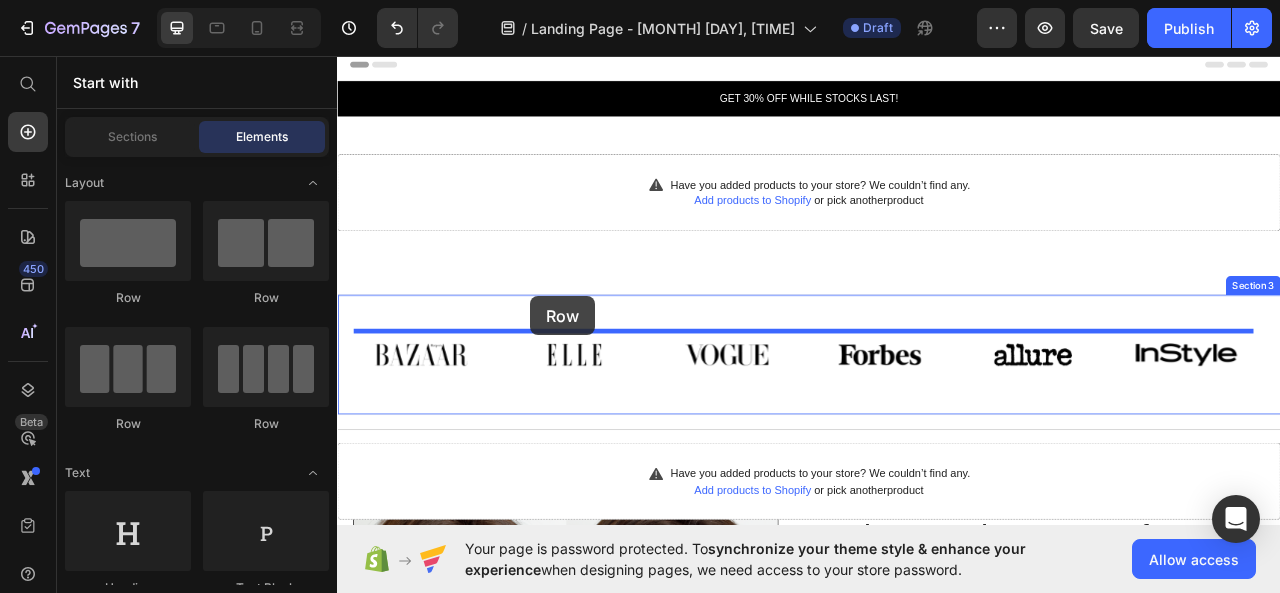 drag, startPoint x: 487, startPoint y: 315, endPoint x: 585, endPoint y: 363, distance: 109.12378 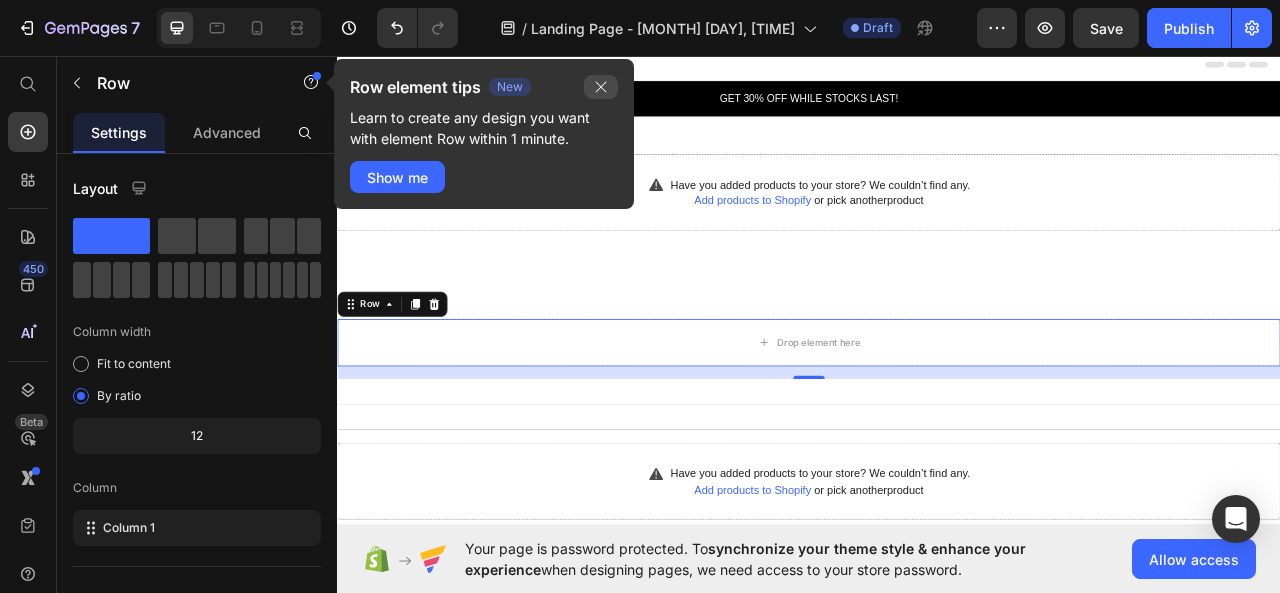 click 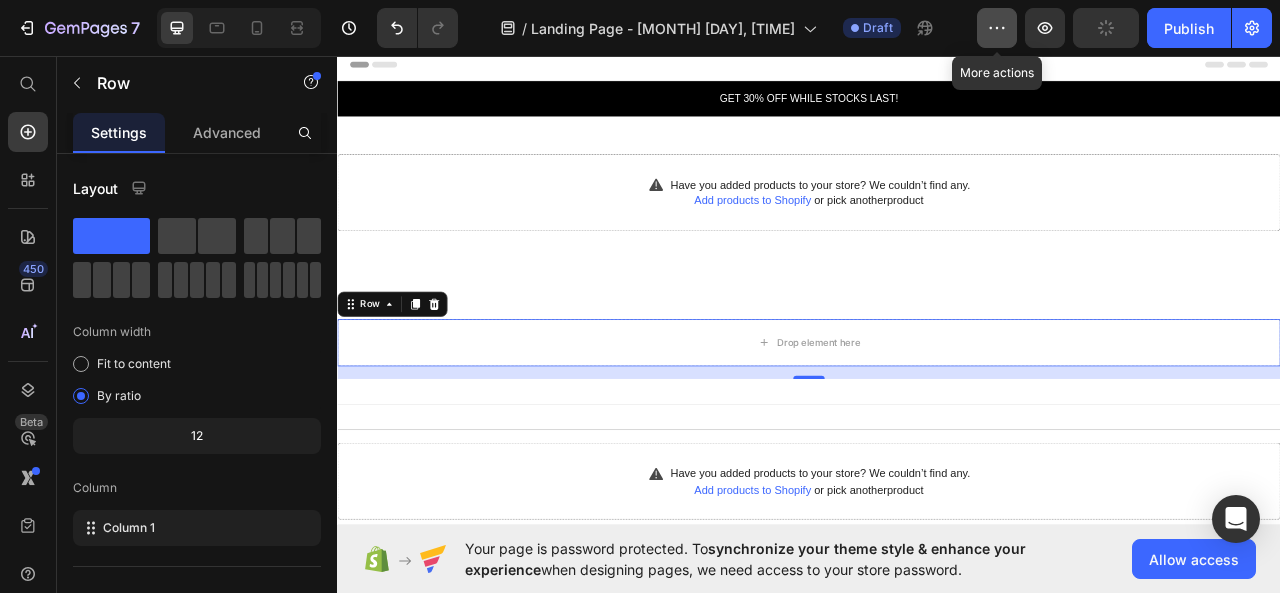 click 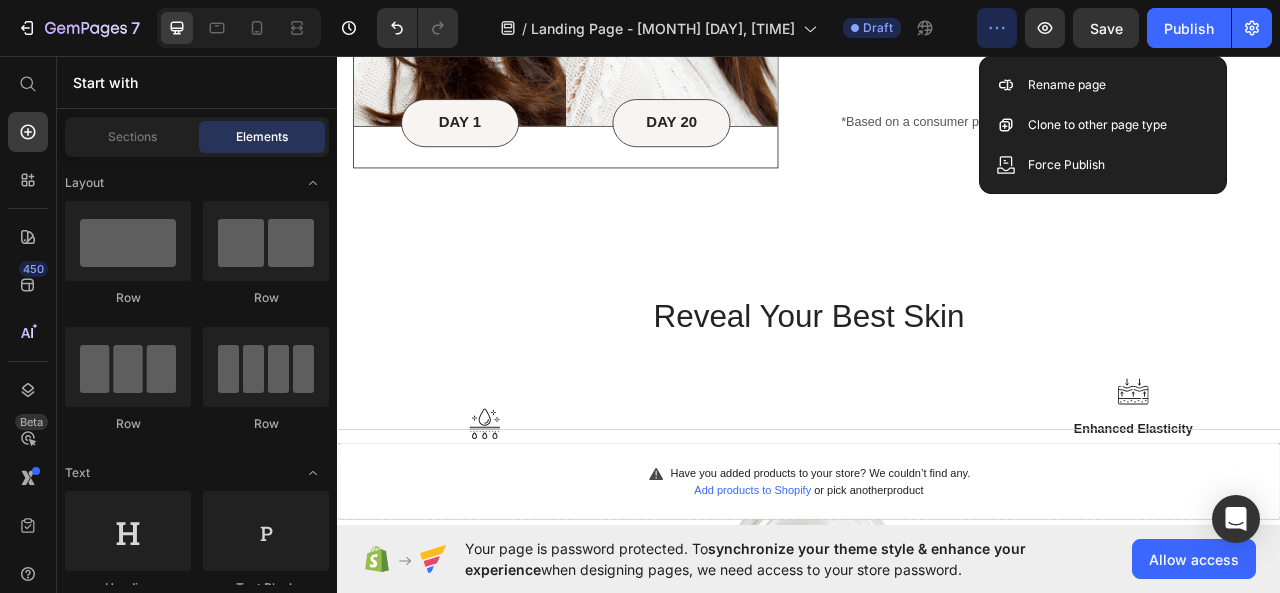 scroll, scrollTop: 114, scrollLeft: 0, axis: vertical 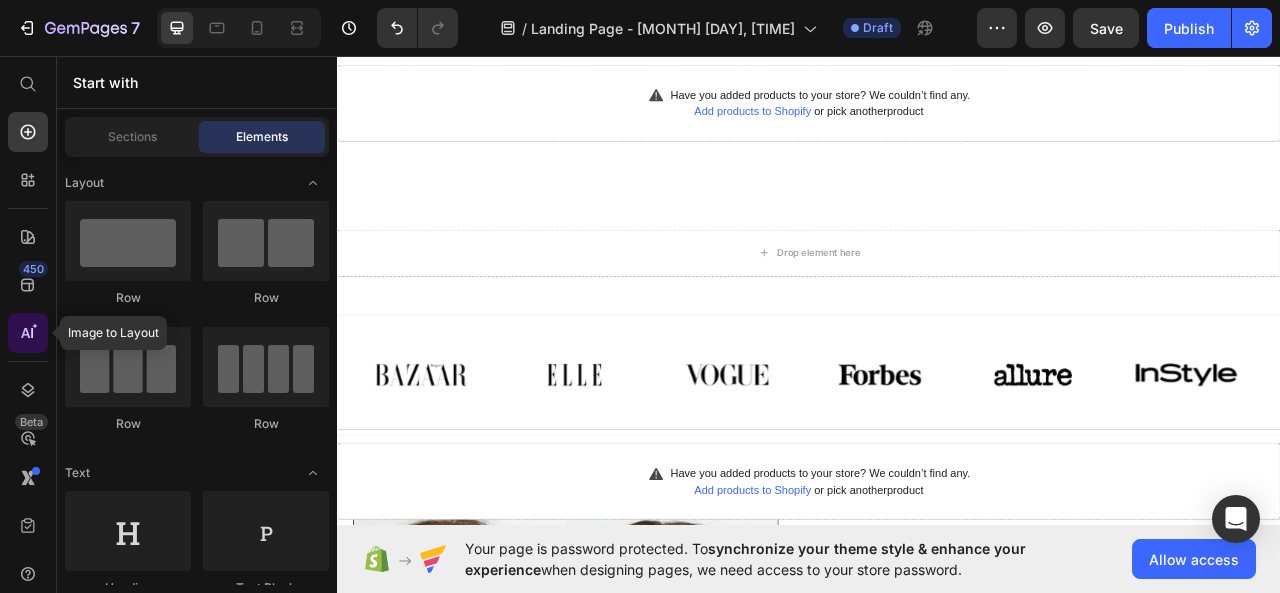 click 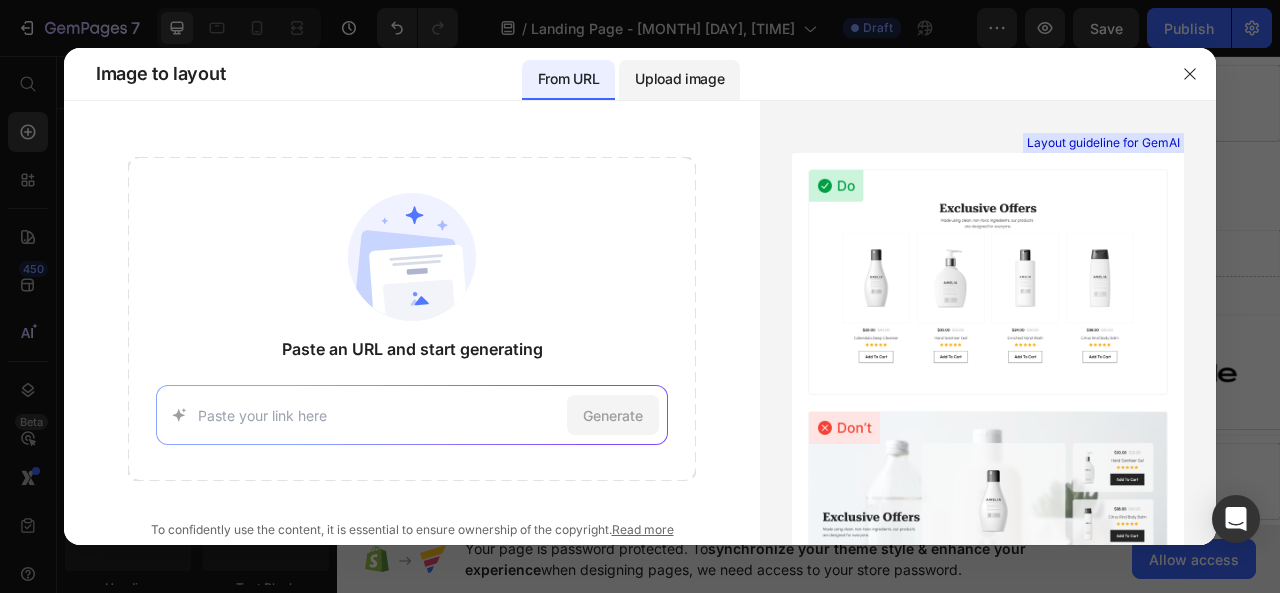 click on "Upload image" at bounding box center [679, 79] 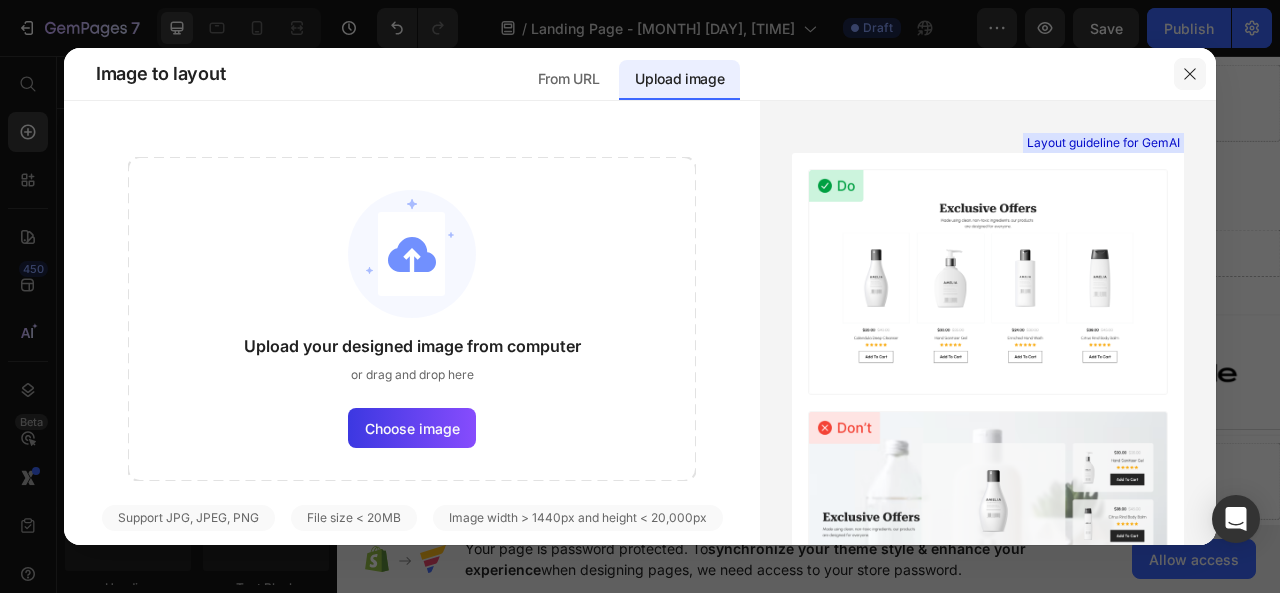 click 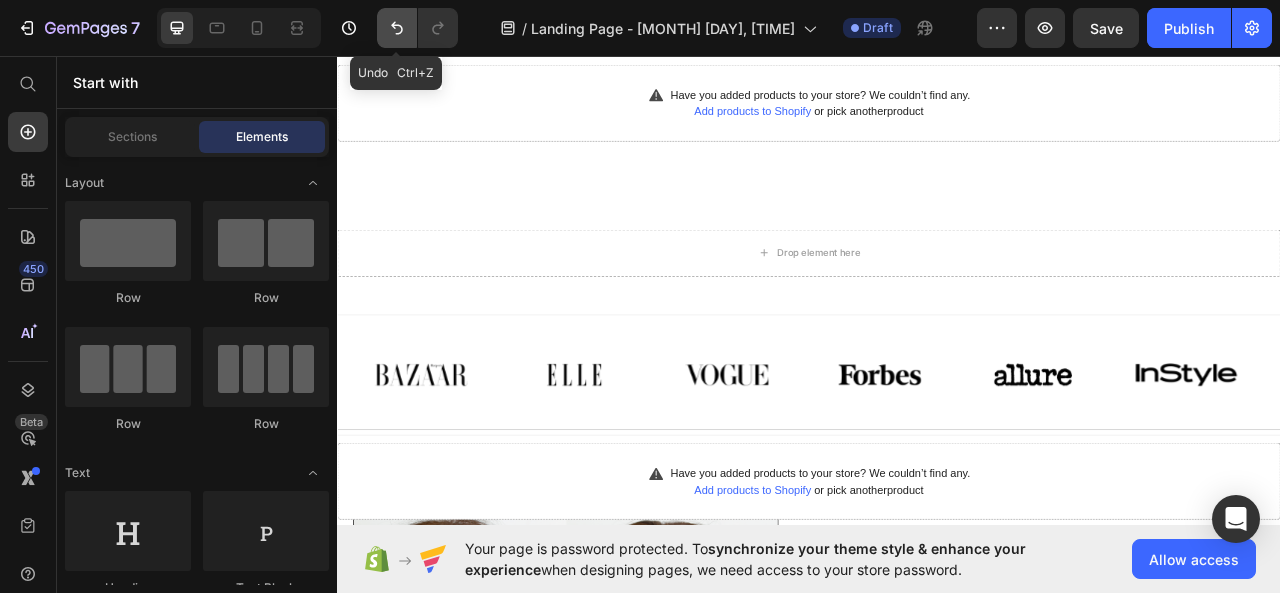 click 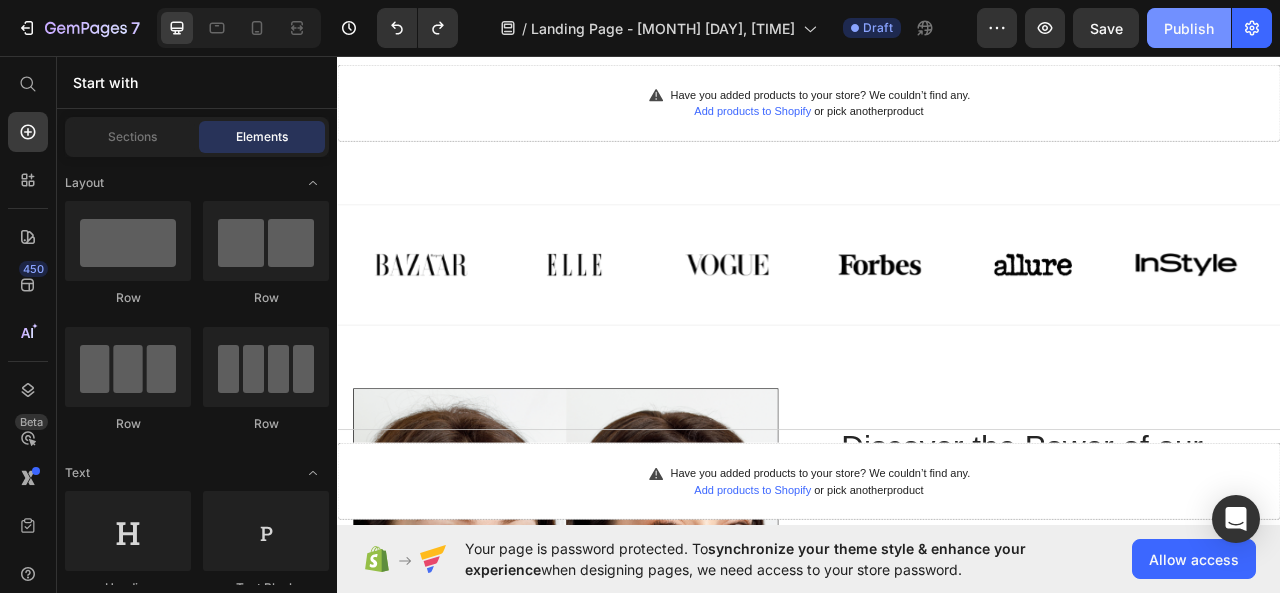 click on "Publish" at bounding box center (1189, 28) 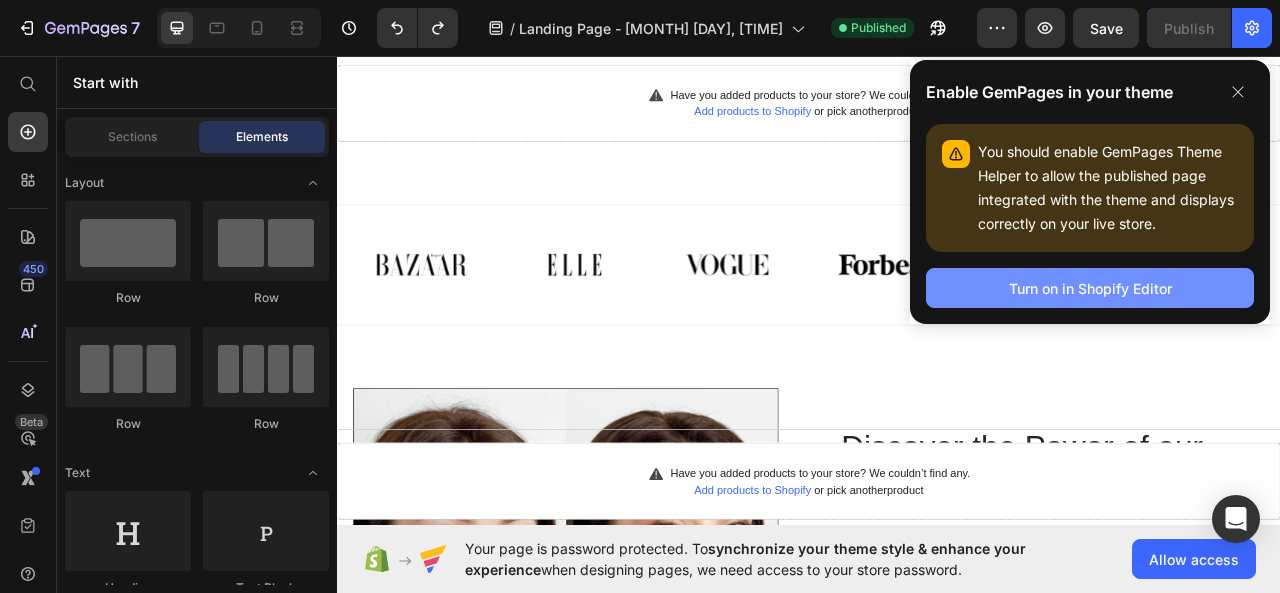 click on "Turn on in Shopify Editor" at bounding box center (1090, 288) 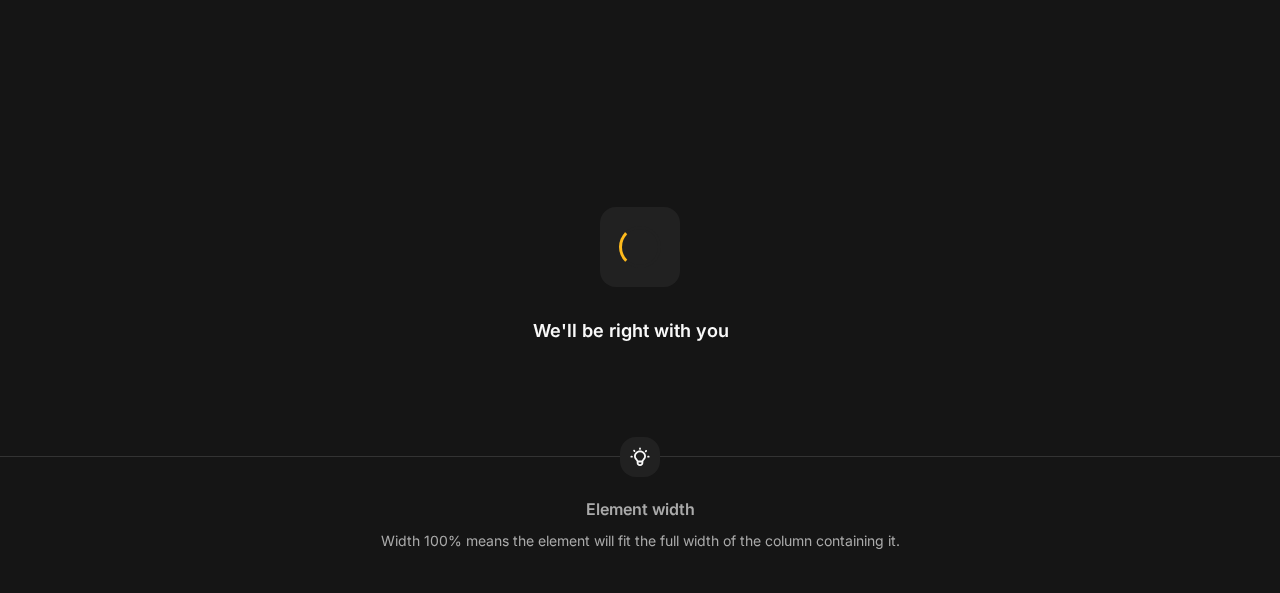 scroll, scrollTop: 0, scrollLeft: 0, axis: both 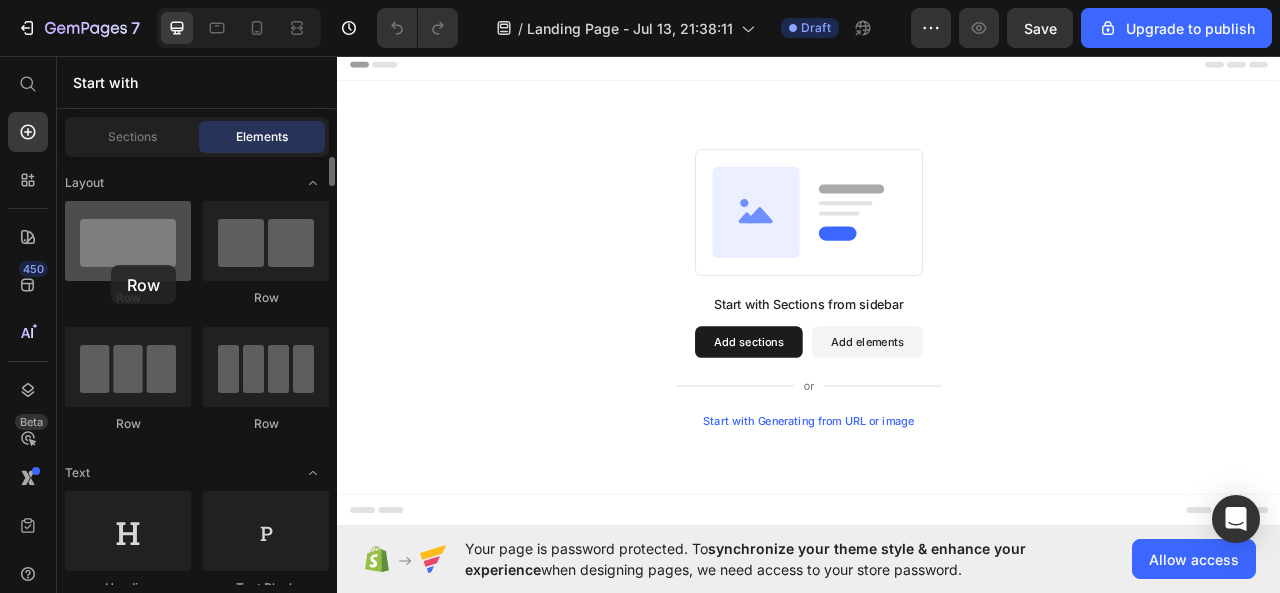 click at bounding box center [128, 241] 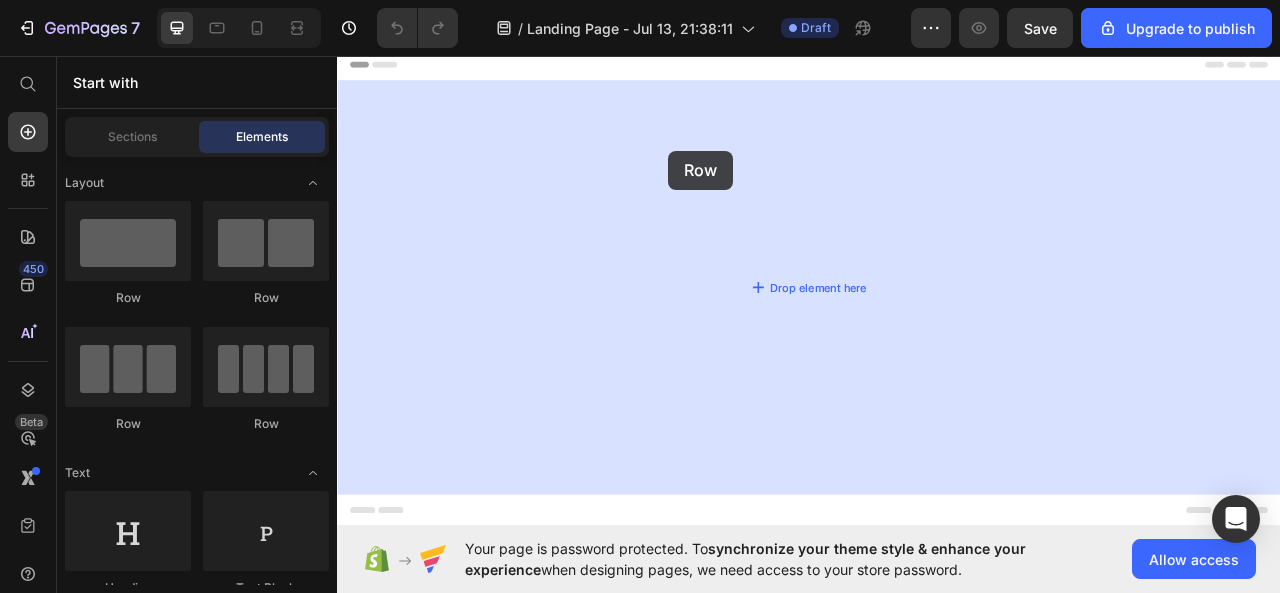 drag, startPoint x: 448, startPoint y: 313, endPoint x: 758, endPoint y: 178, distance: 338.1198 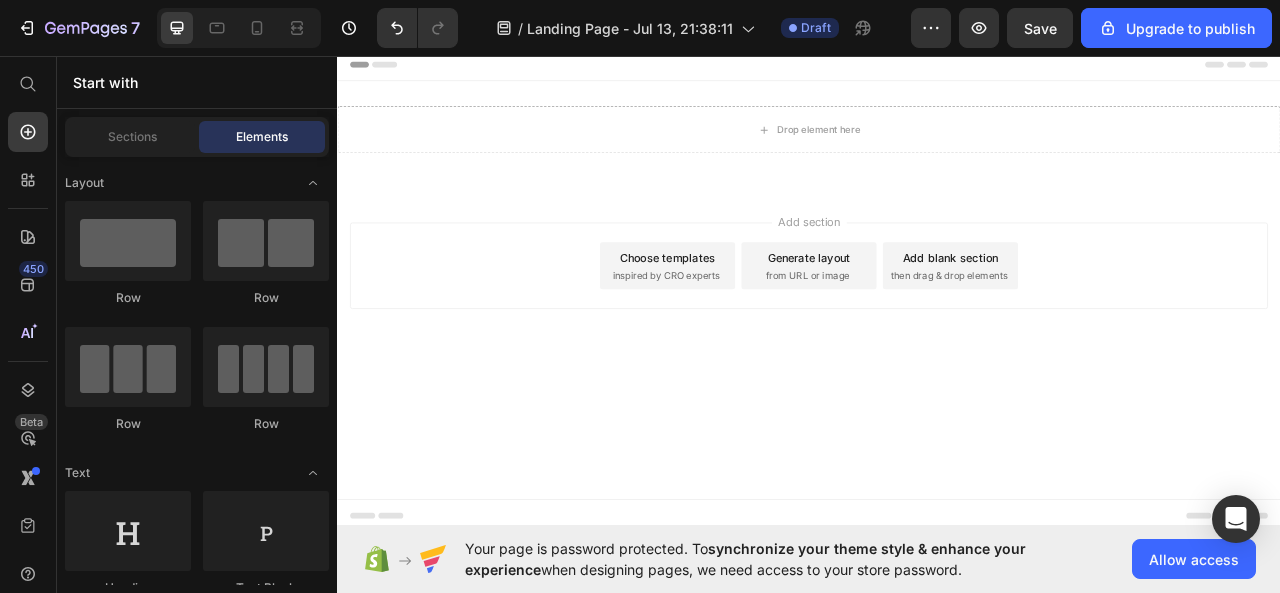click on "Add section Choose templates inspired by CRO experts Generate layout from URL or image Add blank section then drag & drop elements" at bounding box center (937, 352) 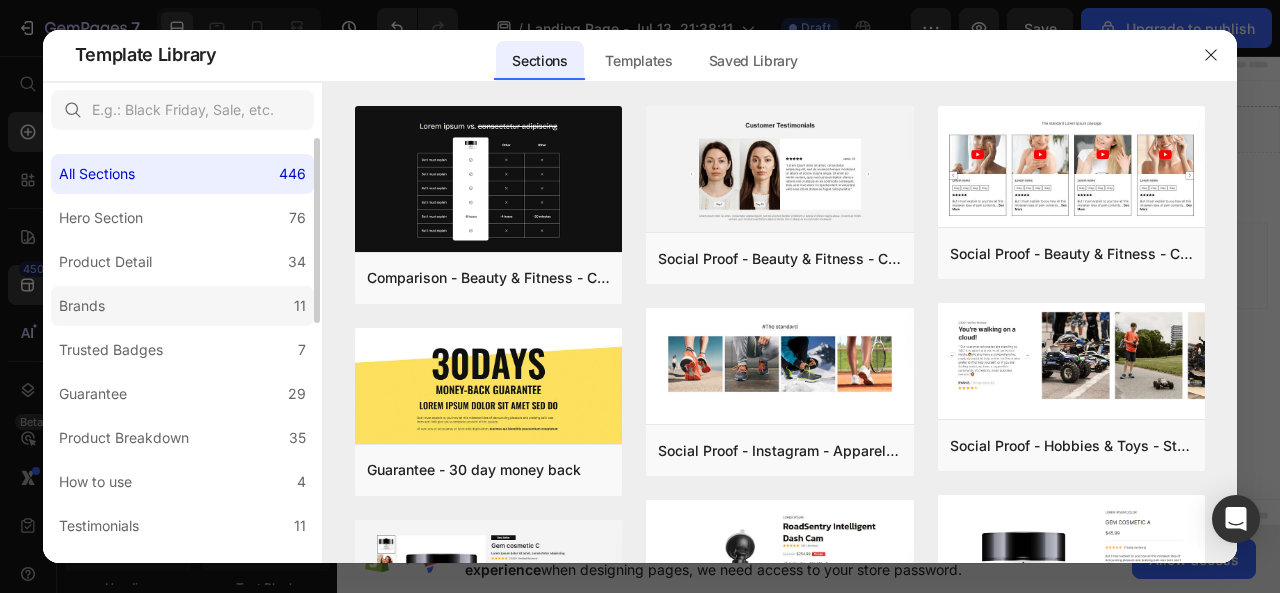 click on "Brands 11" 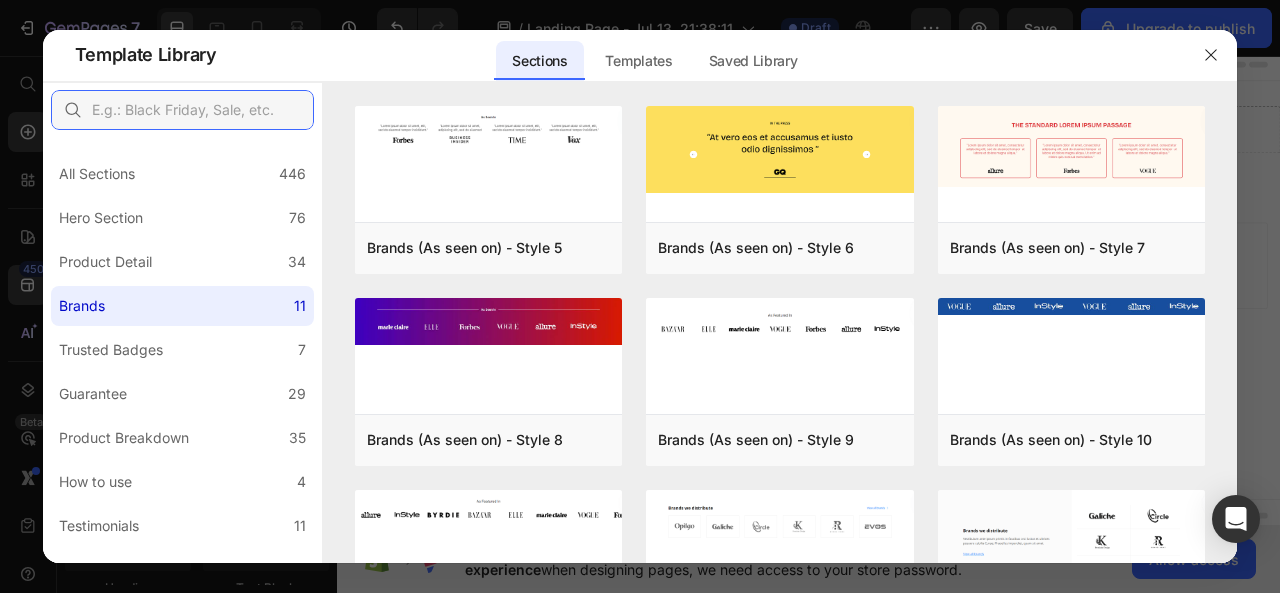 click at bounding box center (182, 110) 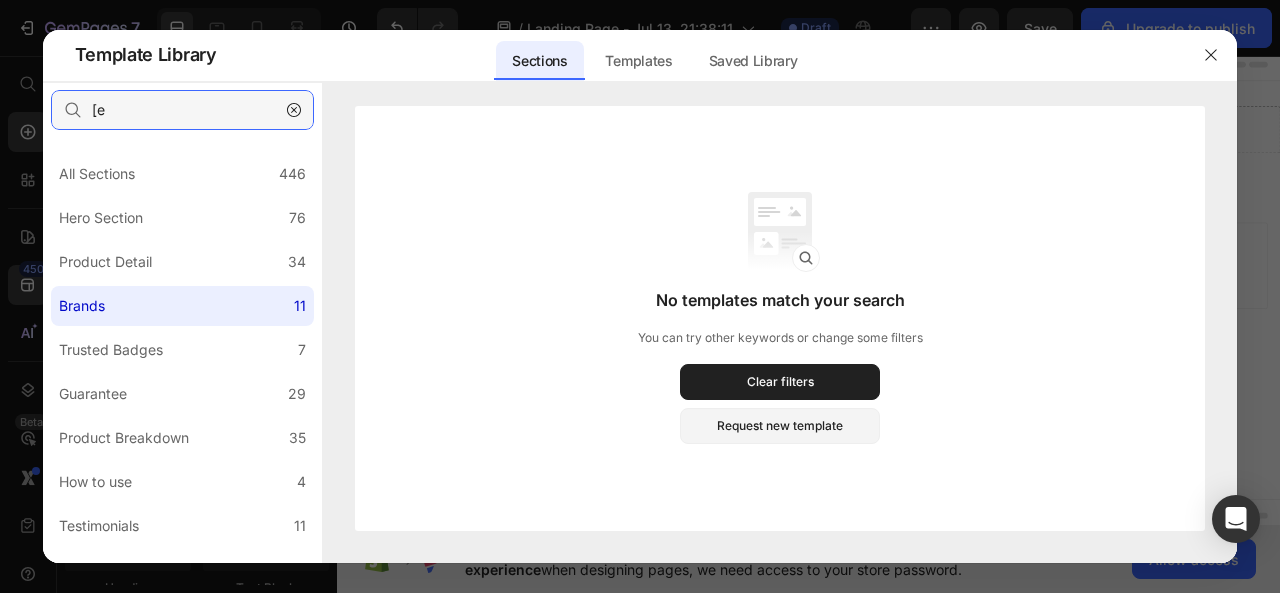 type on "[" 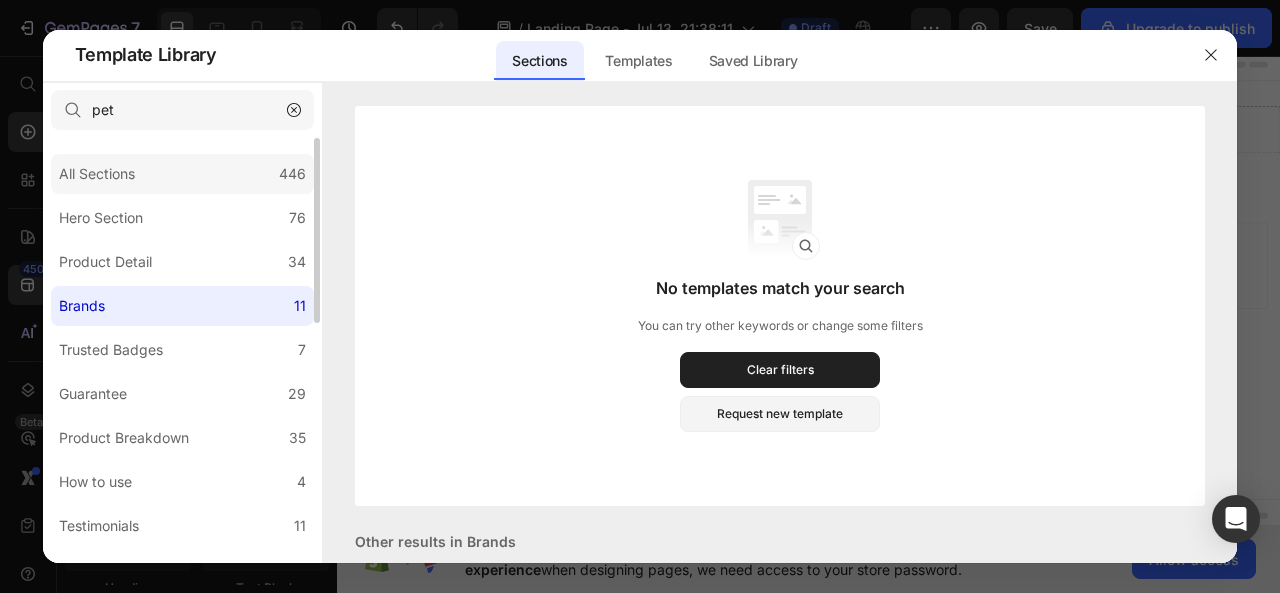 click on "All Sections" at bounding box center (97, 174) 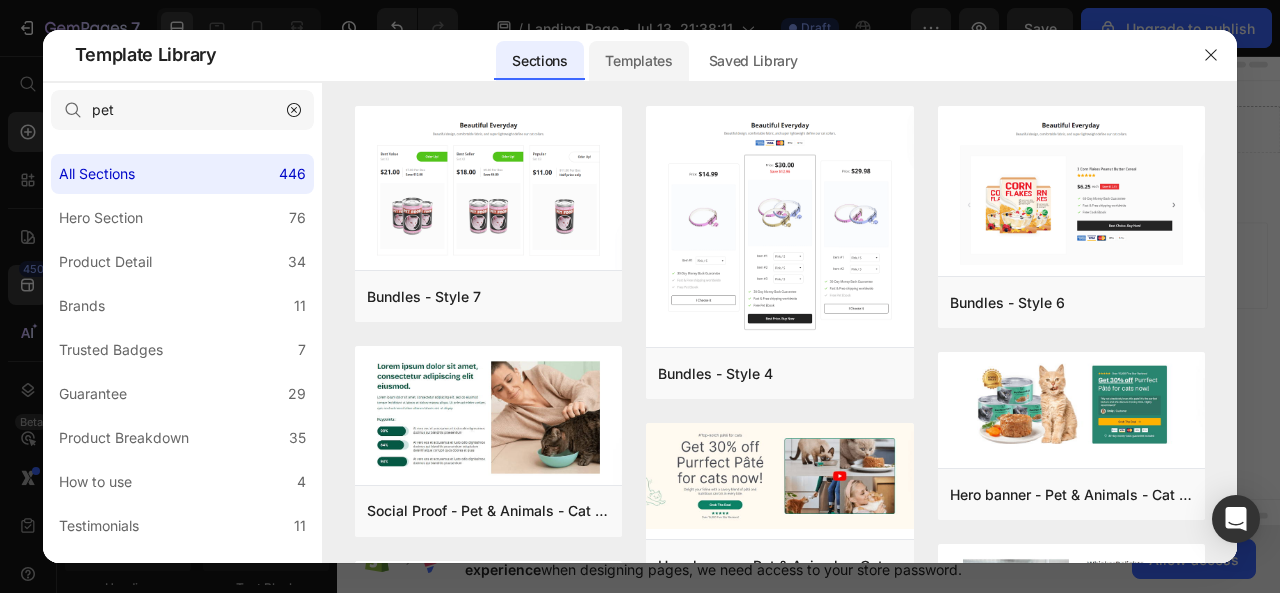 click on "Templates" 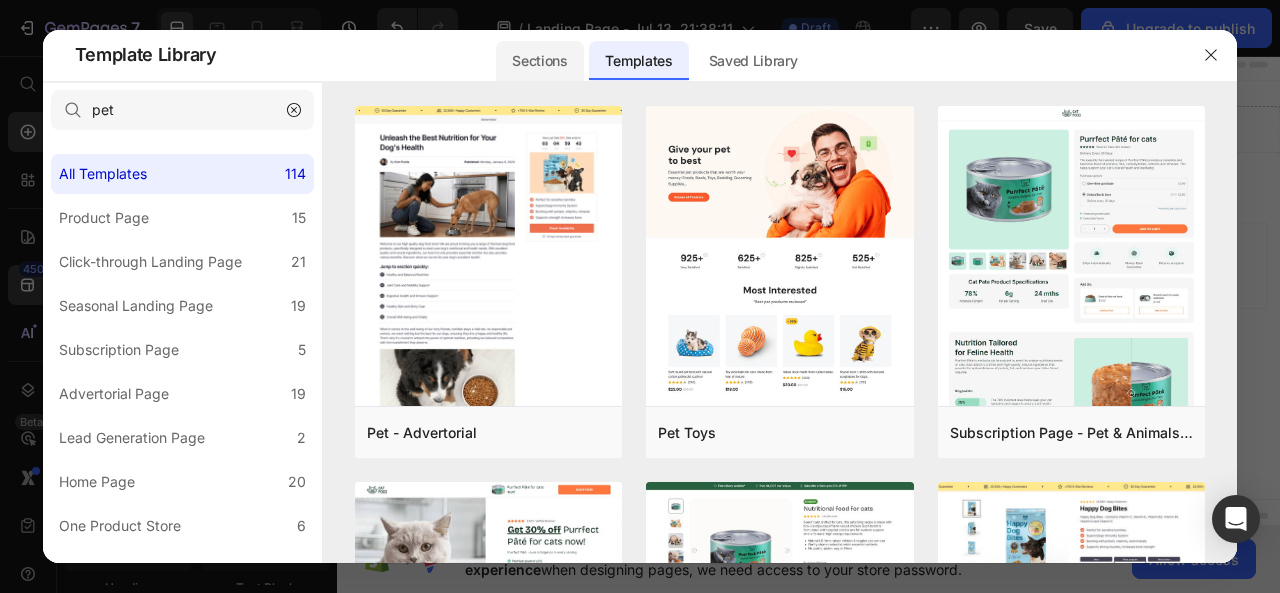 click on "Sections" 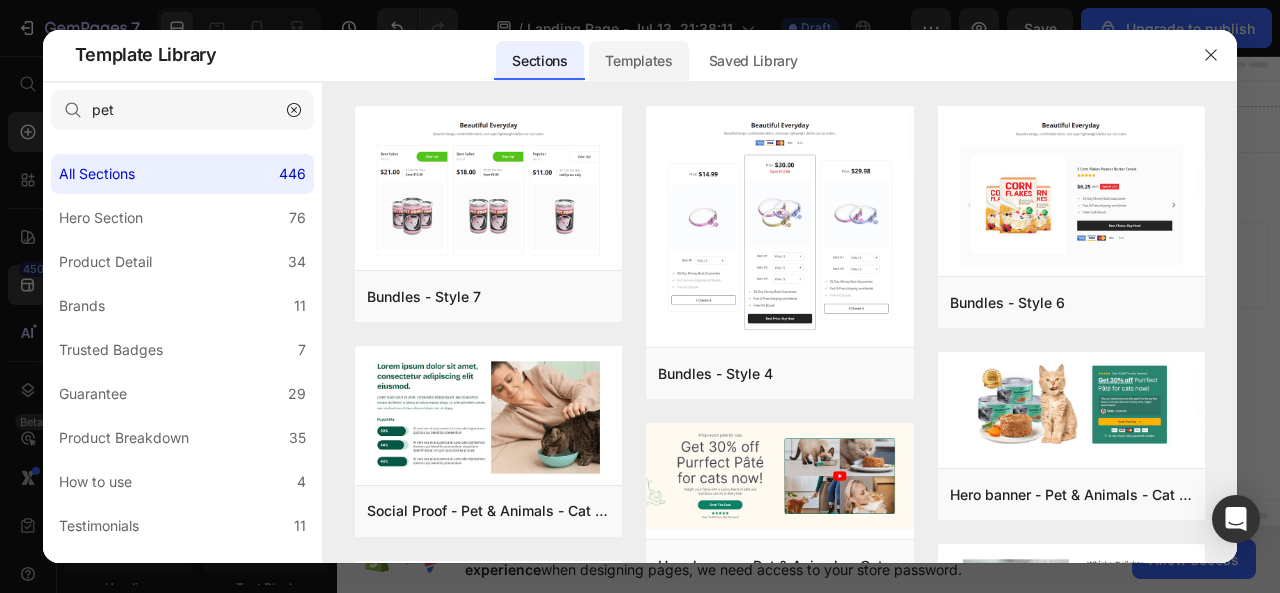 click on "Templates" 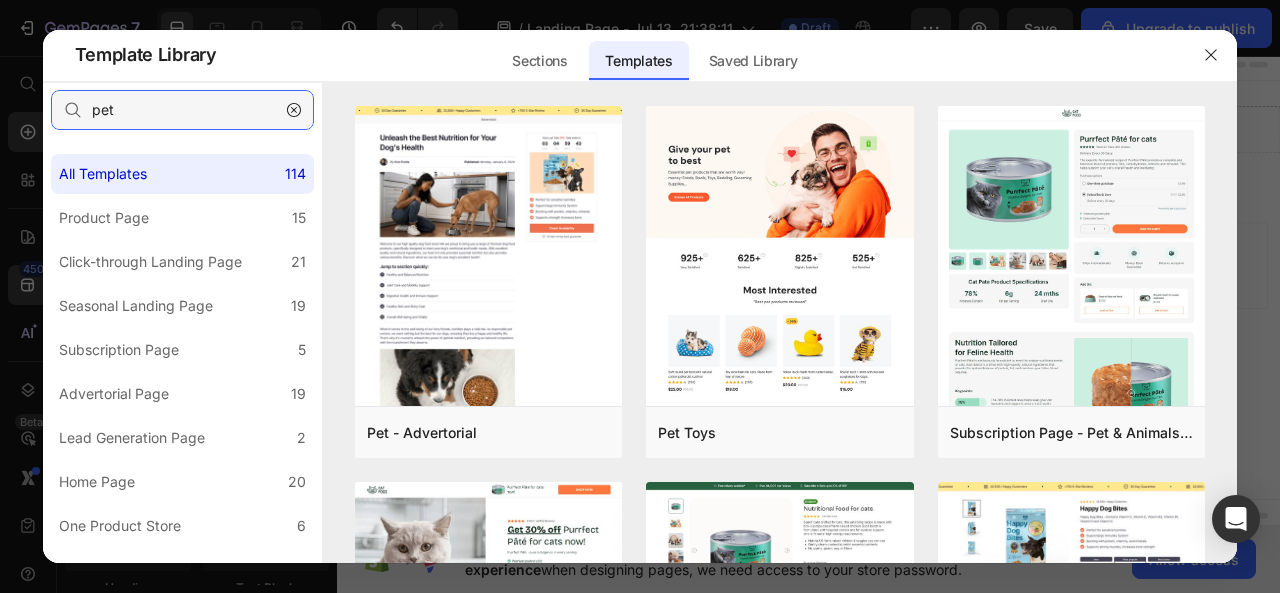 click on "pet" at bounding box center (182, 110) 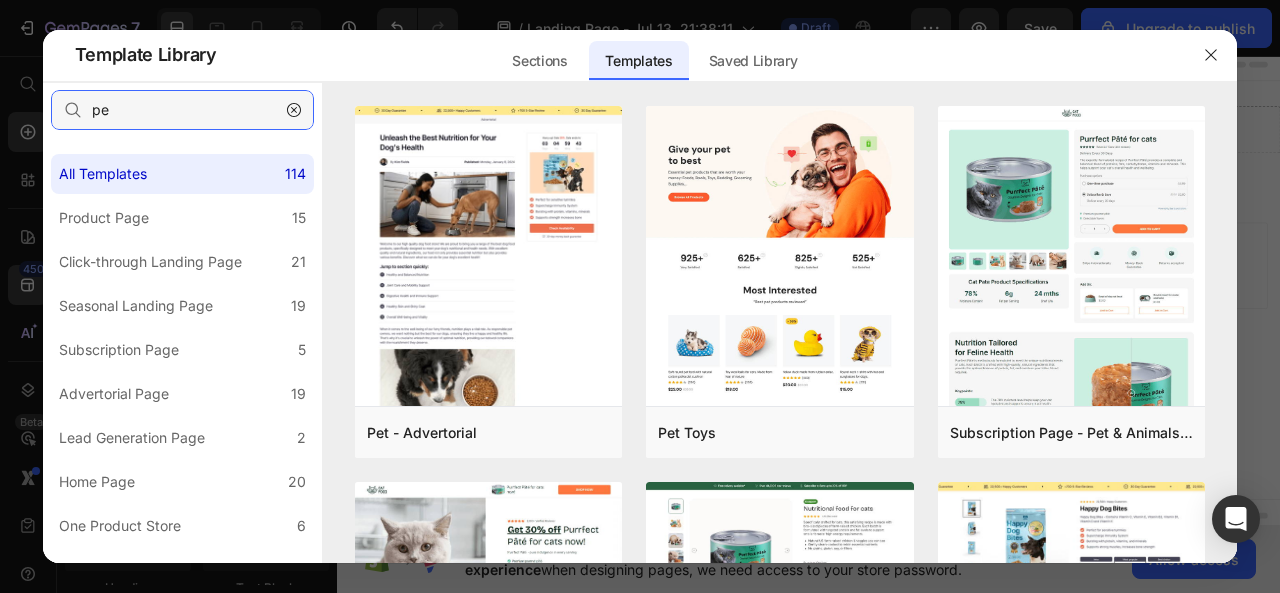 type on "p" 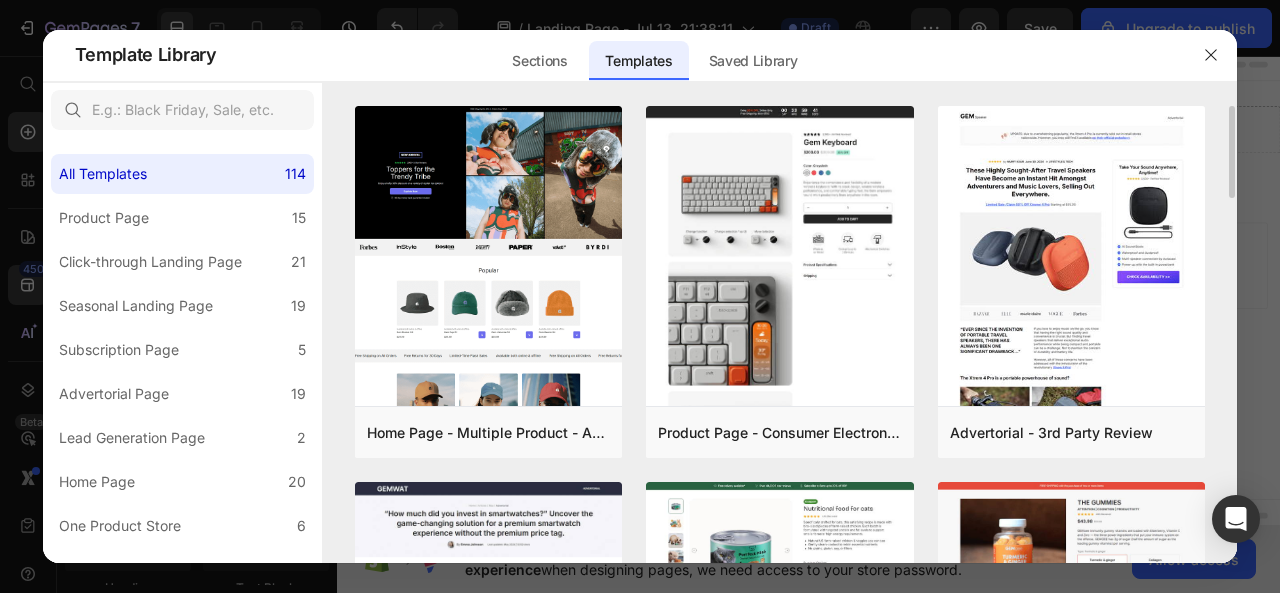 drag, startPoint x: 1231, startPoint y: 143, endPoint x: 1233, endPoint y: 189, distance: 46.043457 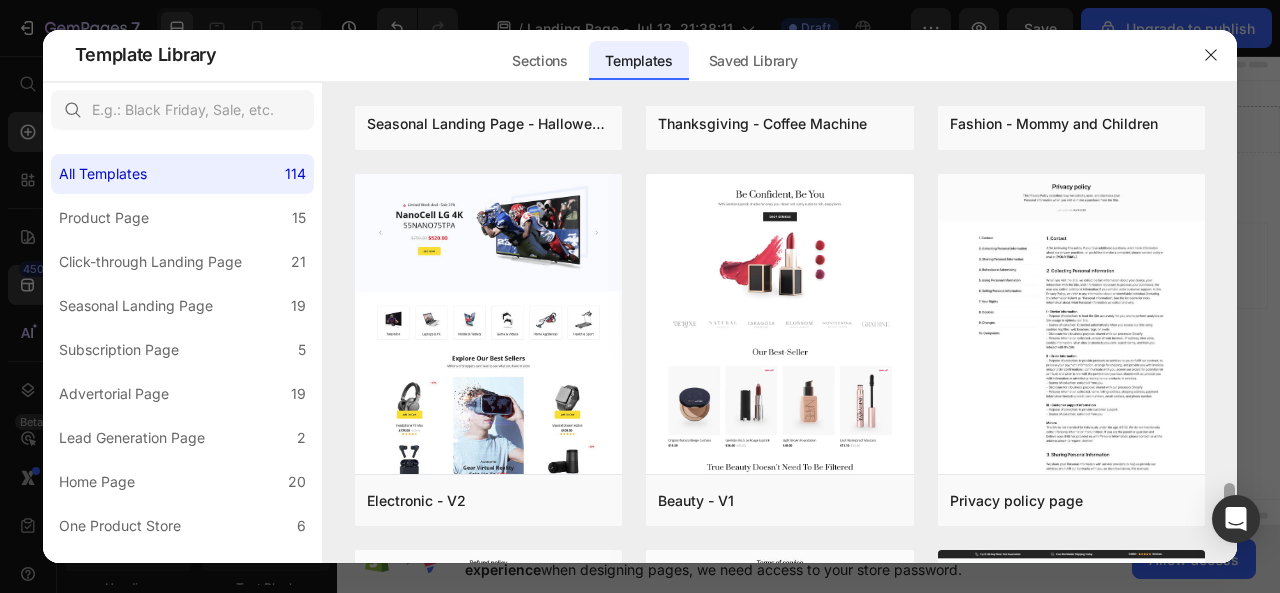 scroll, scrollTop: 5610, scrollLeft: 0, axis: vertical 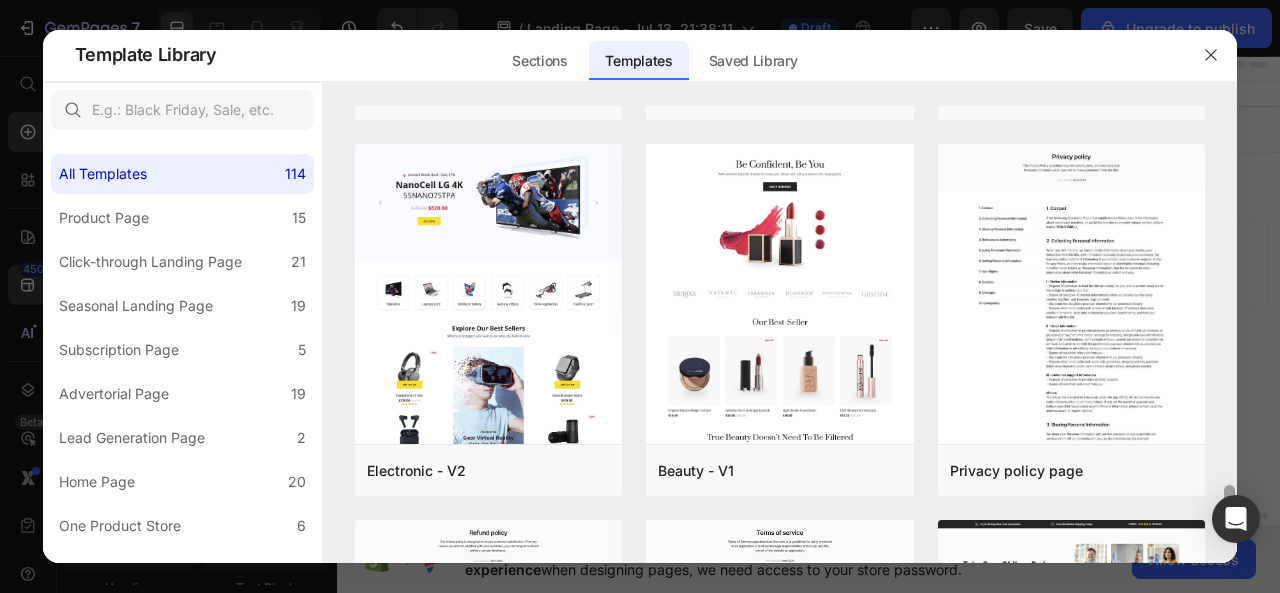 click at bounding box center (1229, 500) 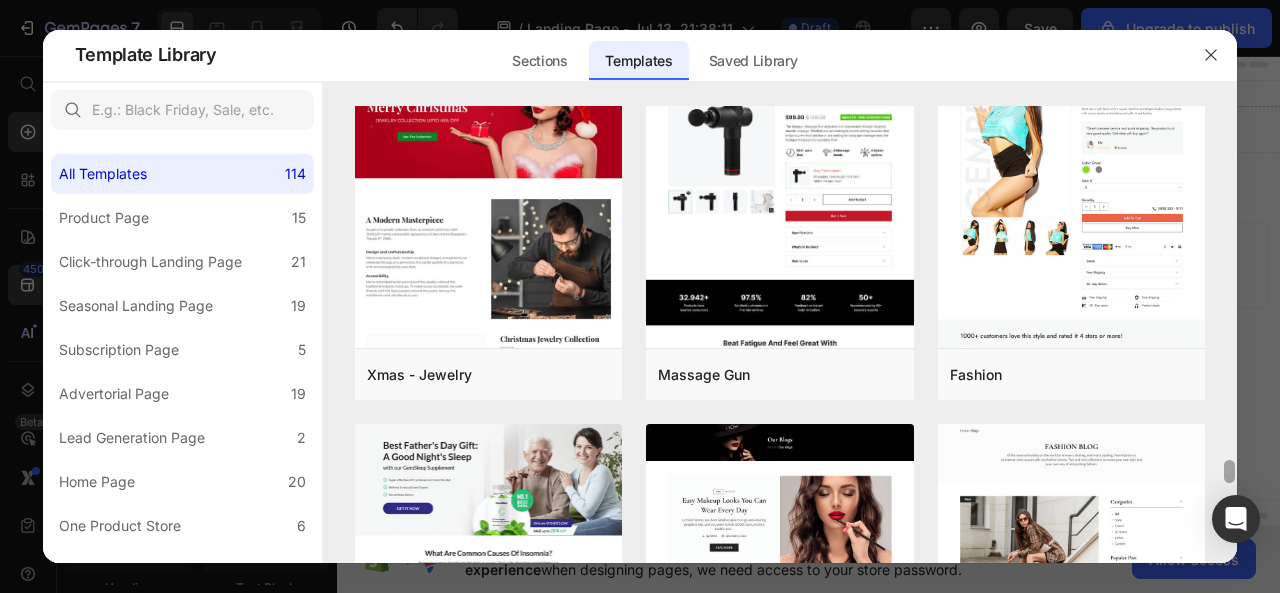 scroll, scrollTop: 7752, scrollLeft: 0, axis: vertical 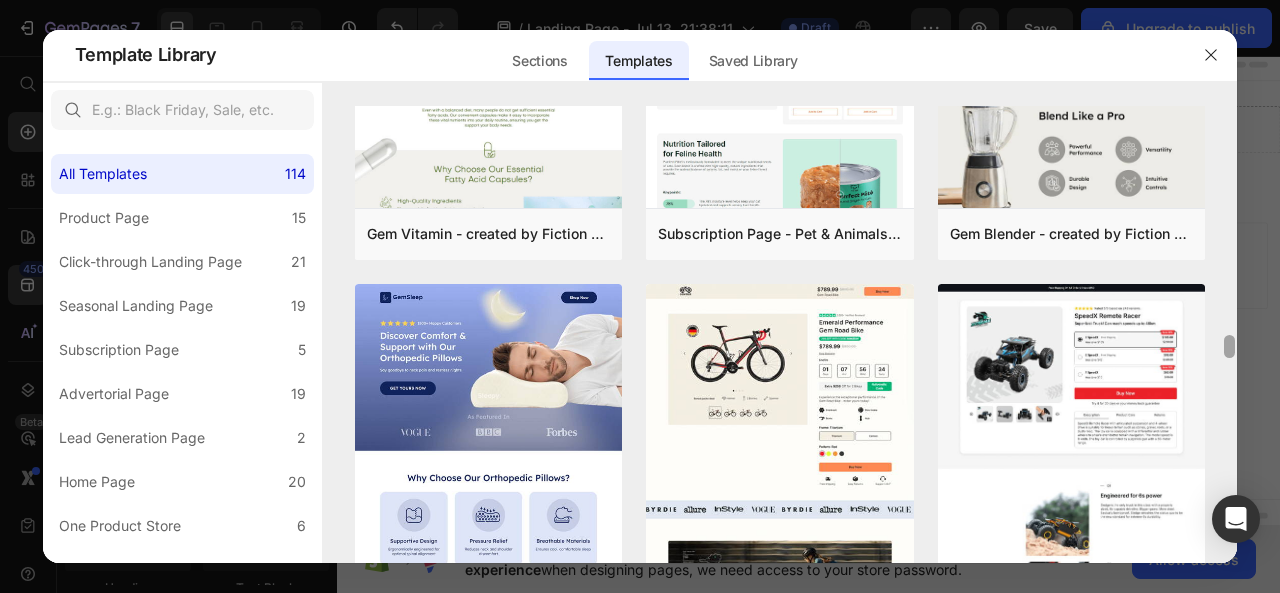 drag, startPoint x: 1226, startPoint y: 487, endPoint x: 1240, endPoint y: 245, distance: 242.40462 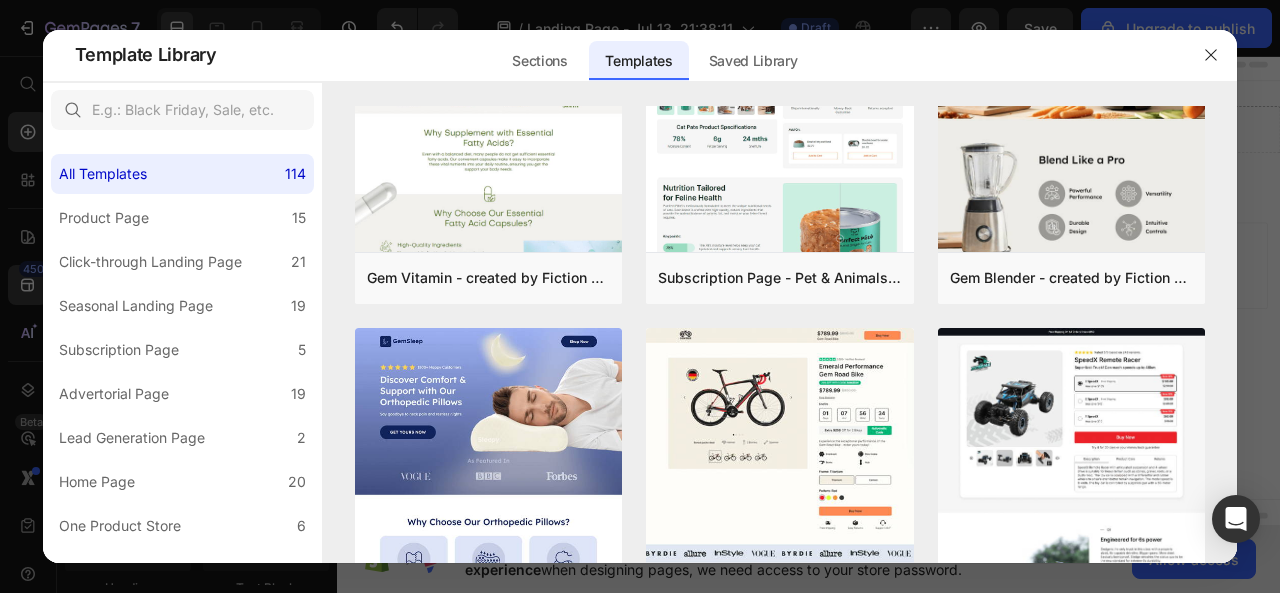 scroll, scrollTop: 0, scrollLeft: 0, axis: both 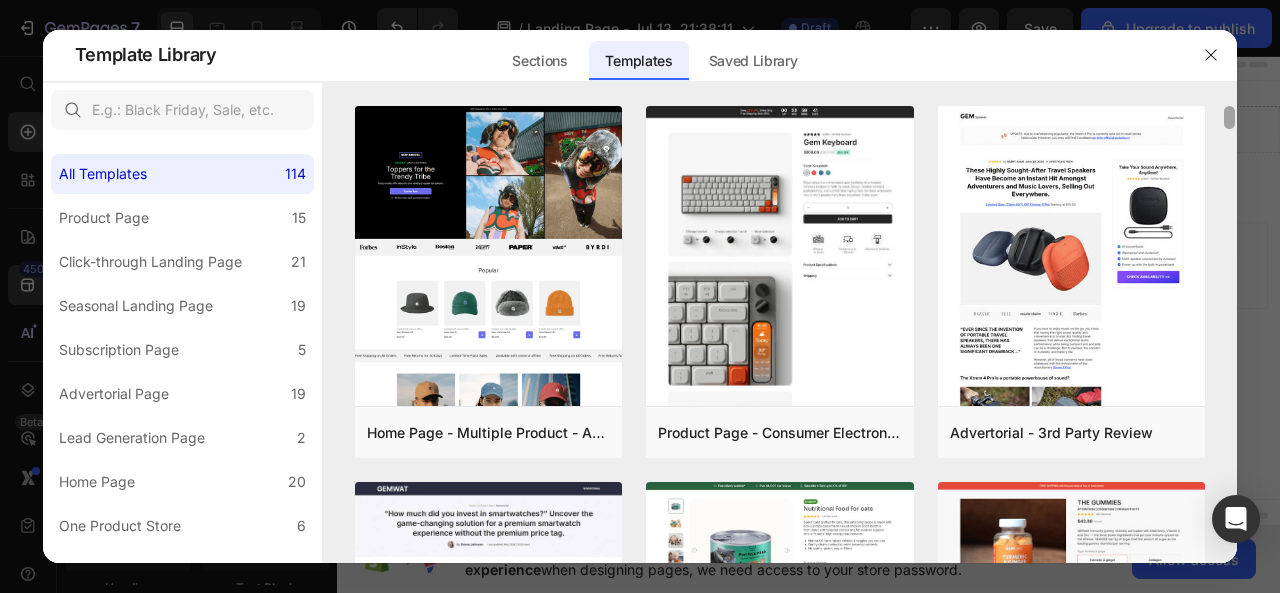 drag, startPoint x: 1228, startPoint y: 213, endPoint x: 1251, endPoint y: 39, distance: 175.51353 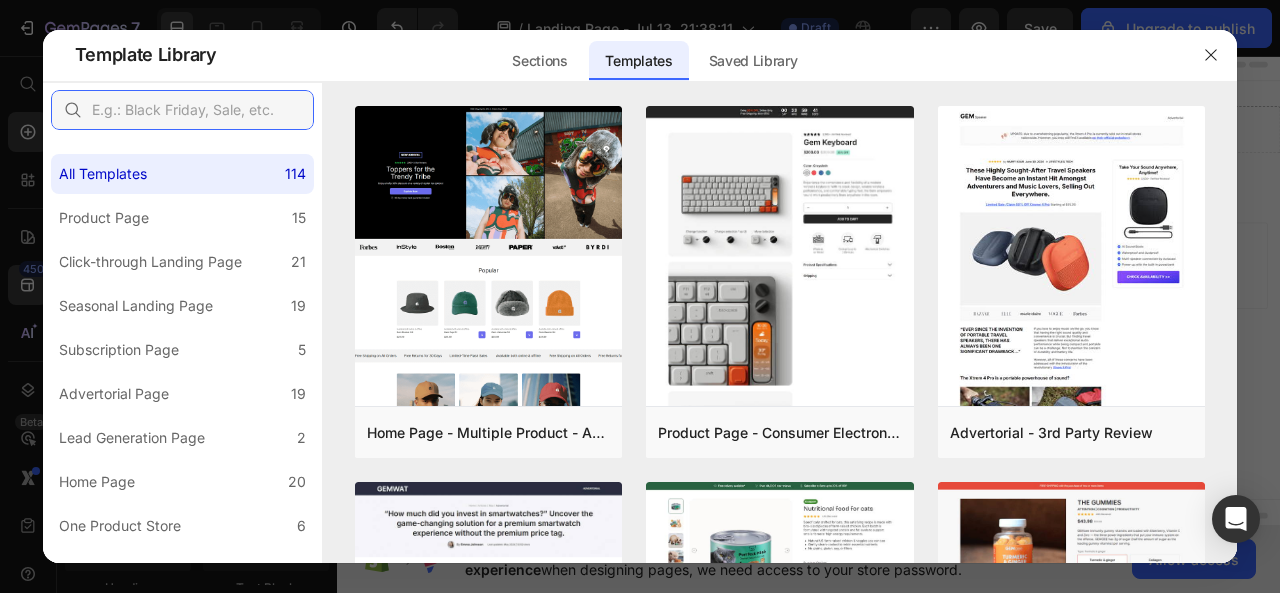 click at bounding box center (182, 110) 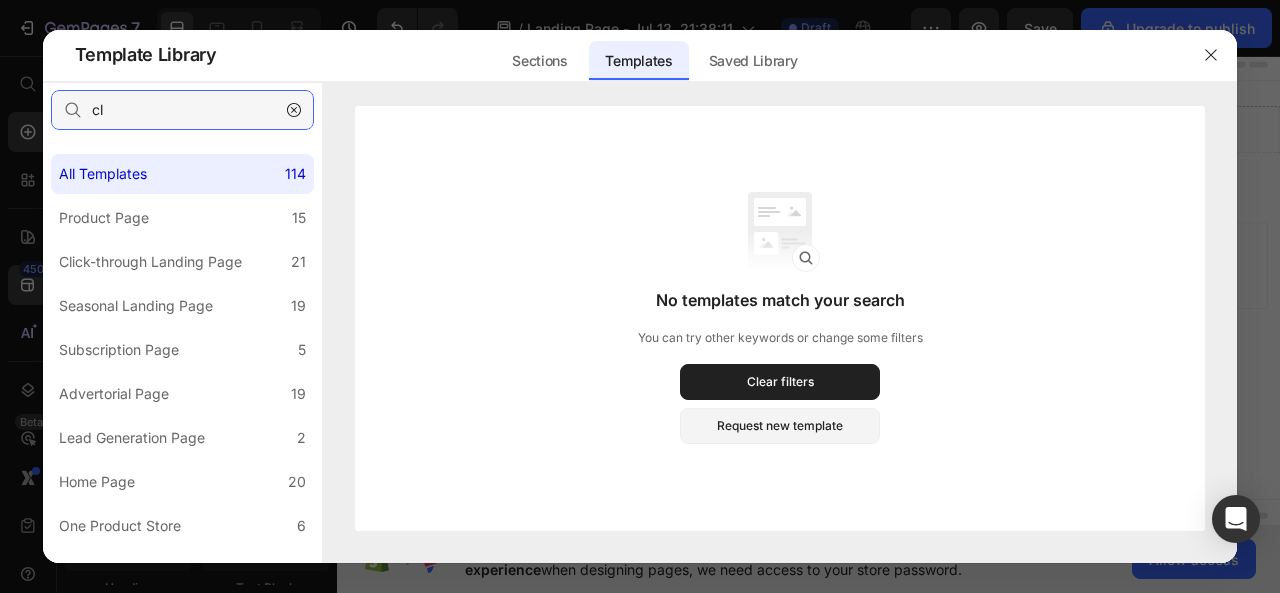 type on "c" 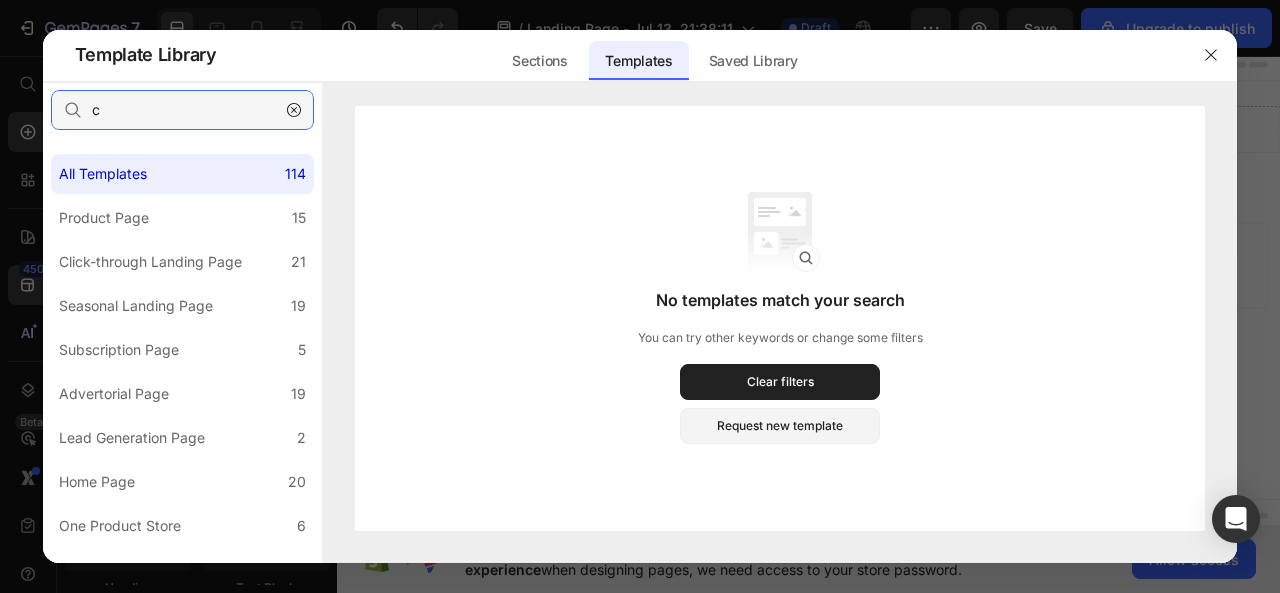 type 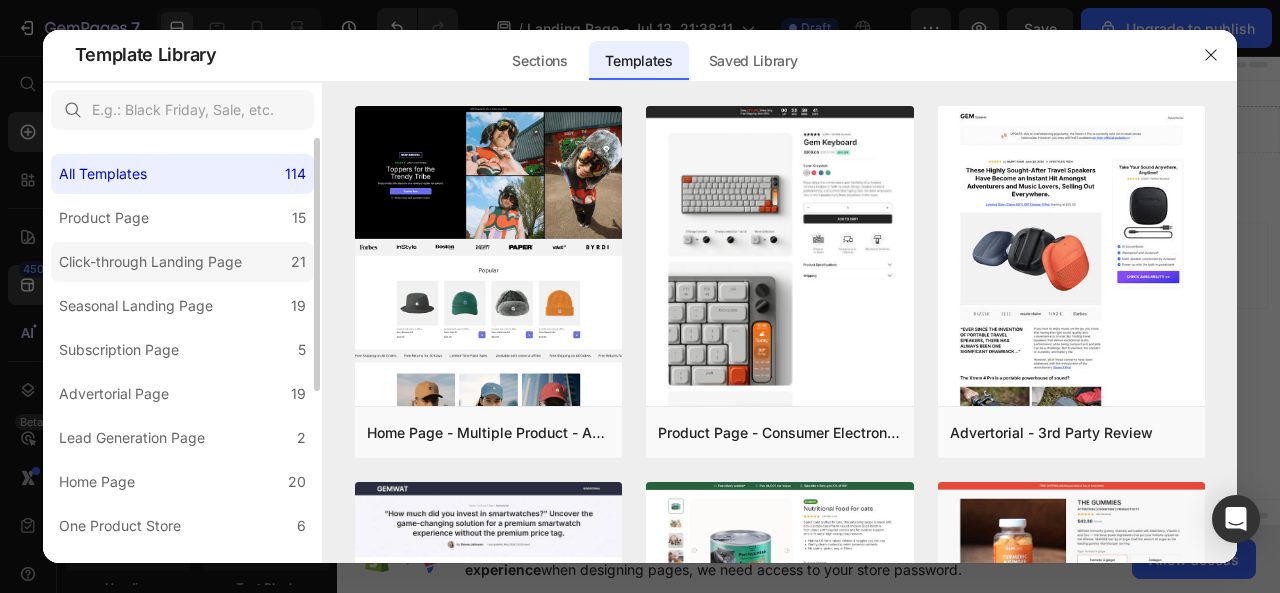click on "Click-through Landing Page 21" 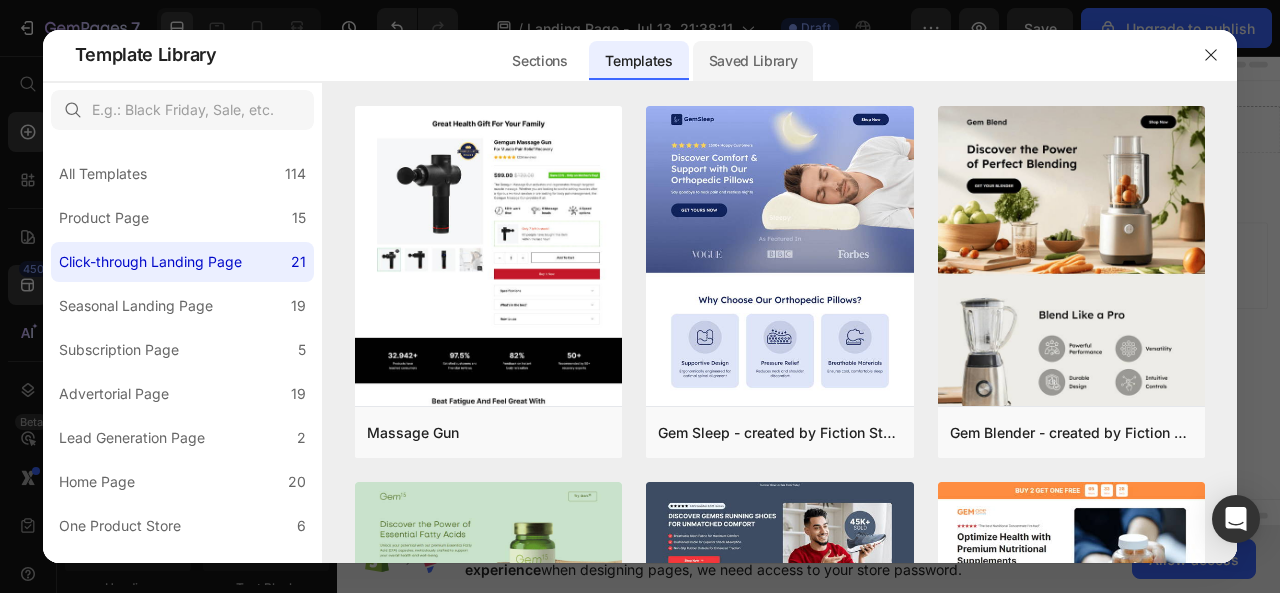 click on "Saved Library" 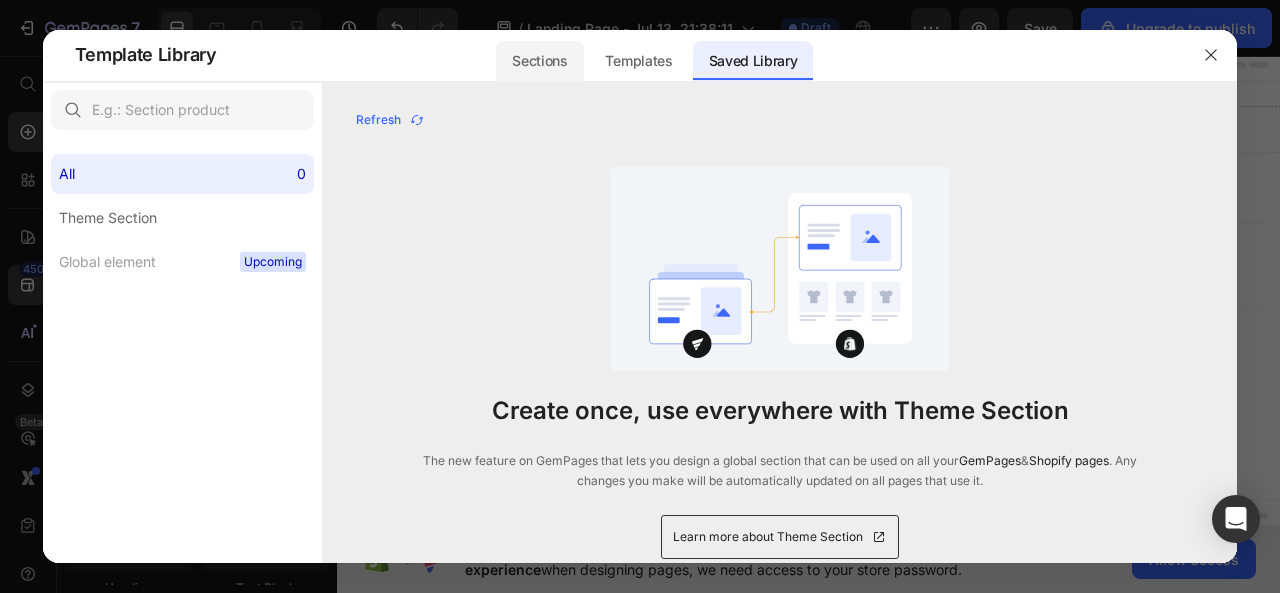click on "Sections" 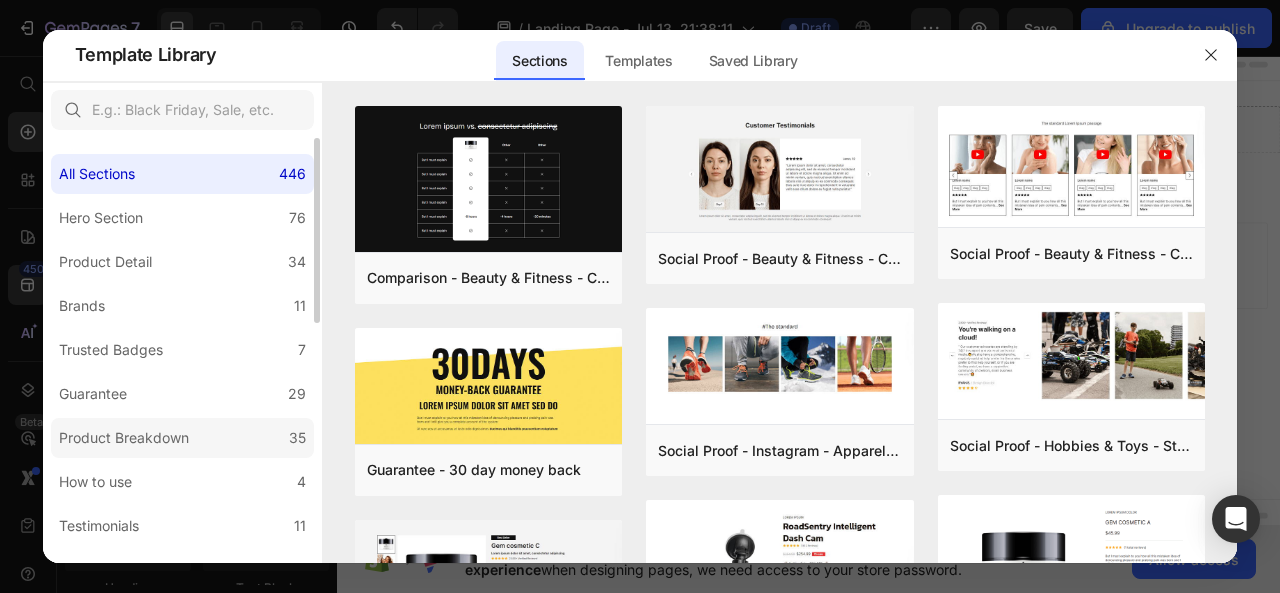 click on "Product Breakdown 35" 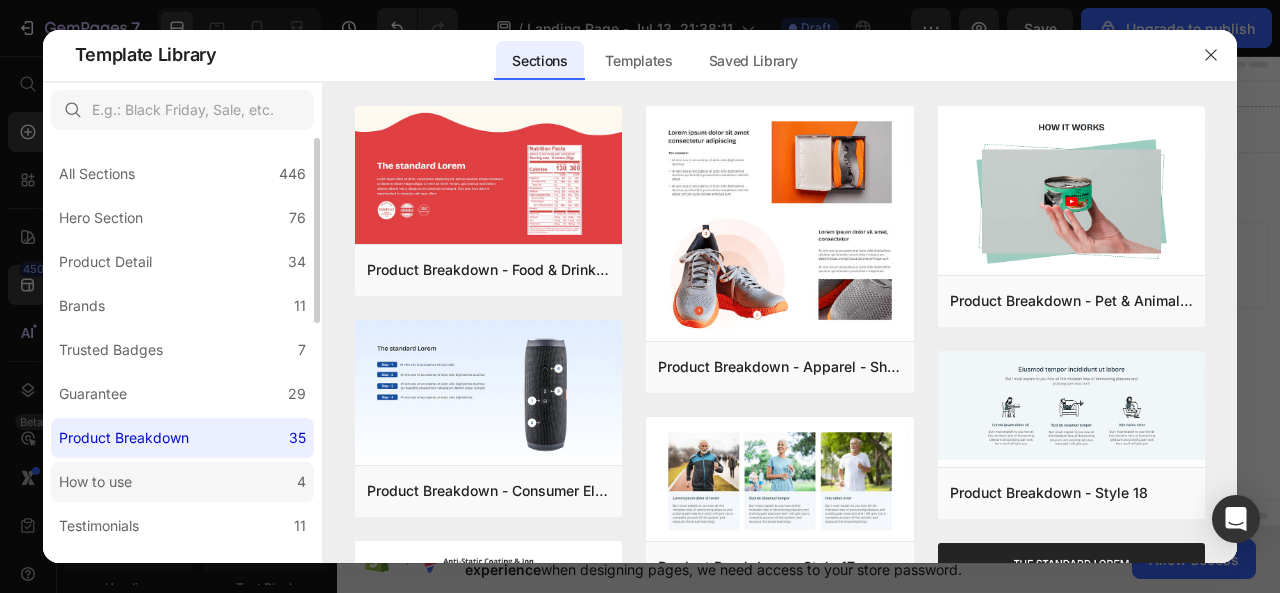 click on "How to use" at bounding box center (95, 482) 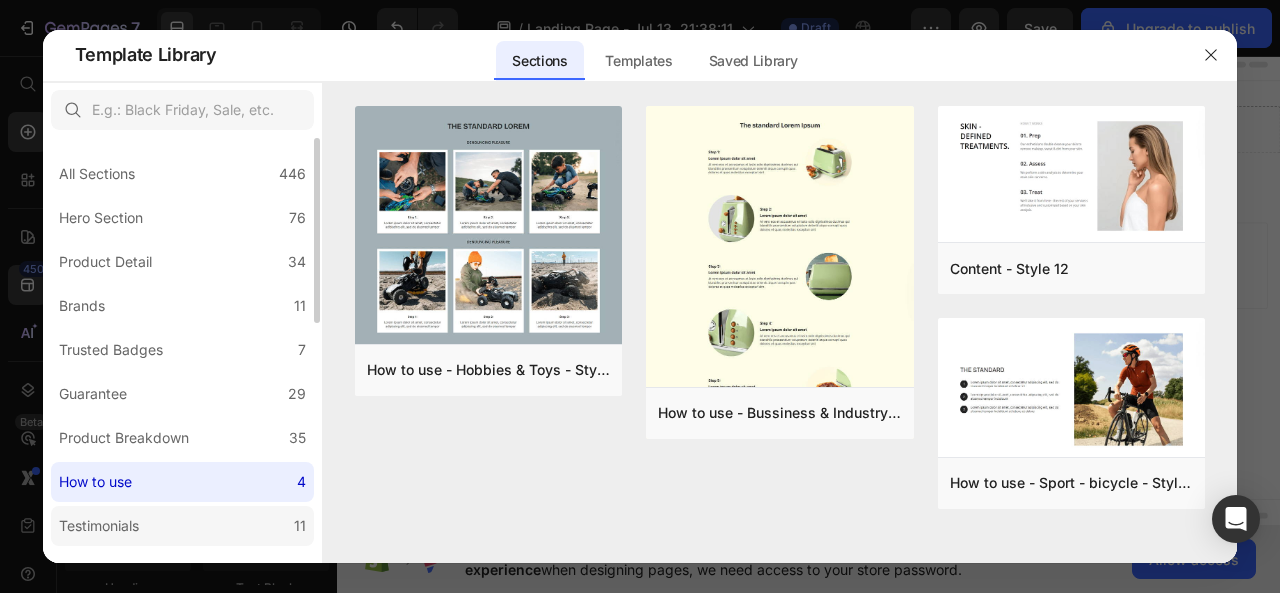 click on "Testimonials" at bounding box center [99, 526] 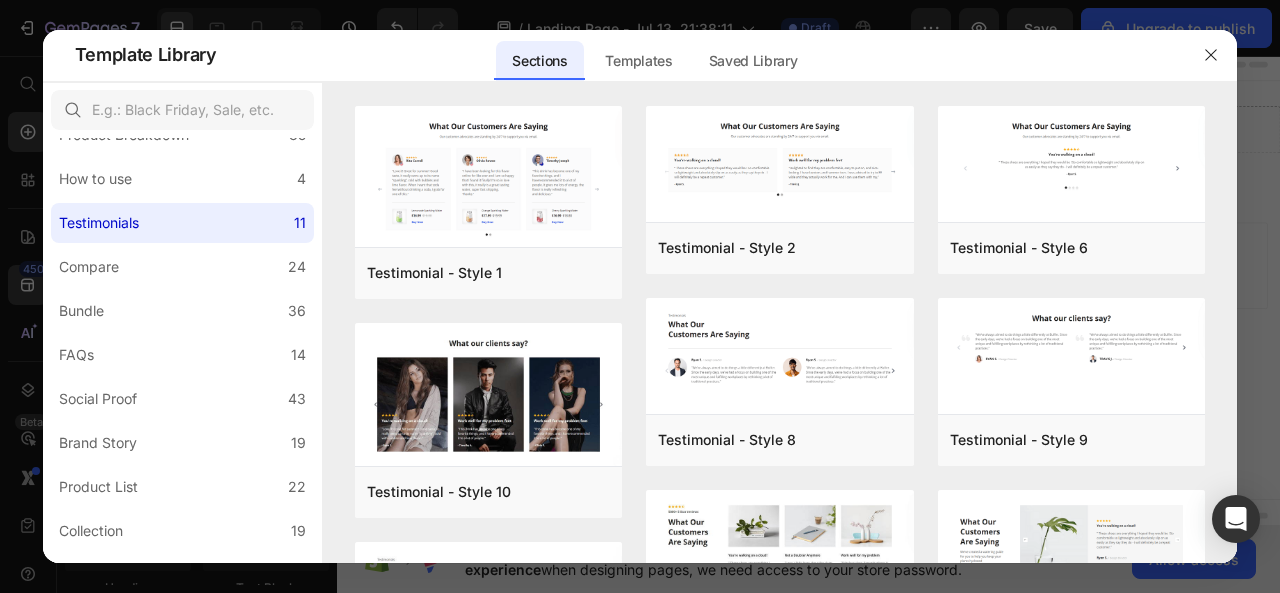 scroll, scrollTop: 554, scrollLeft: 0, axis: vertical 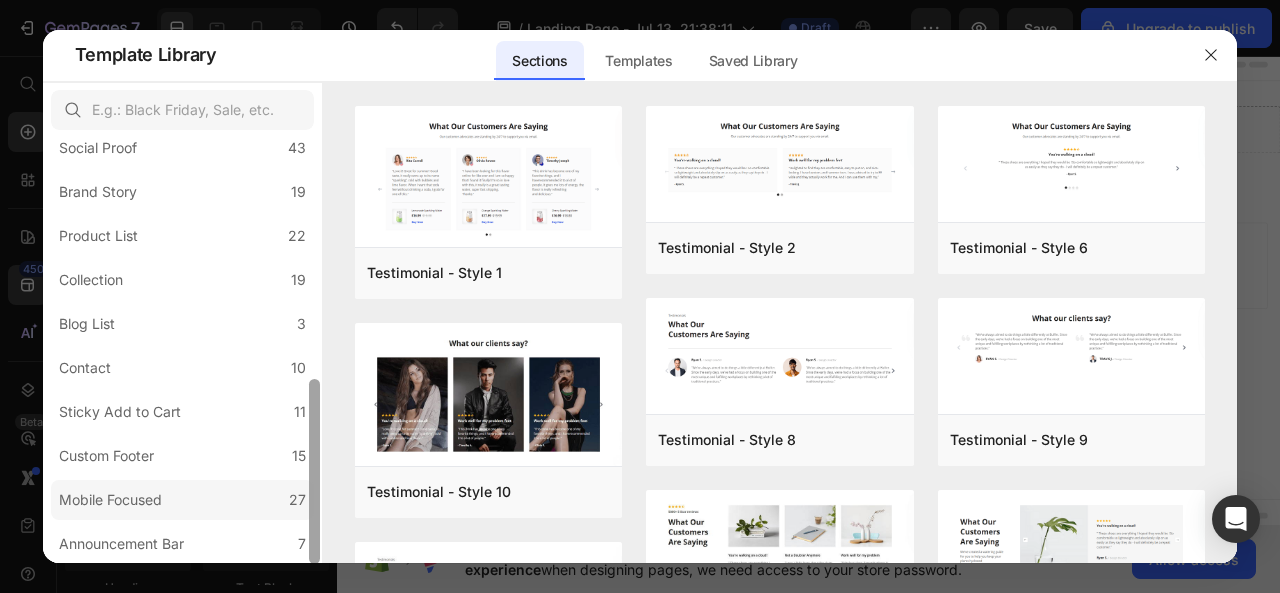 drag, startPoint x: 319, startPoint y: 183, endPoint x: 192, endPoint y: 507, distance: 348.00143 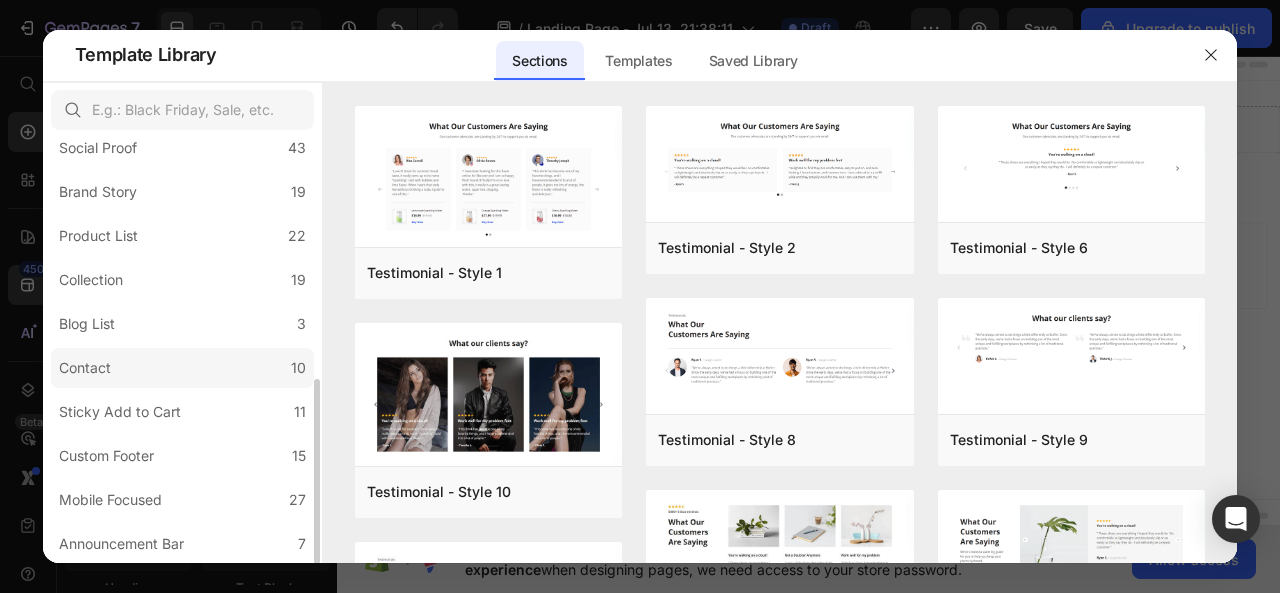 click on "Contact 10" 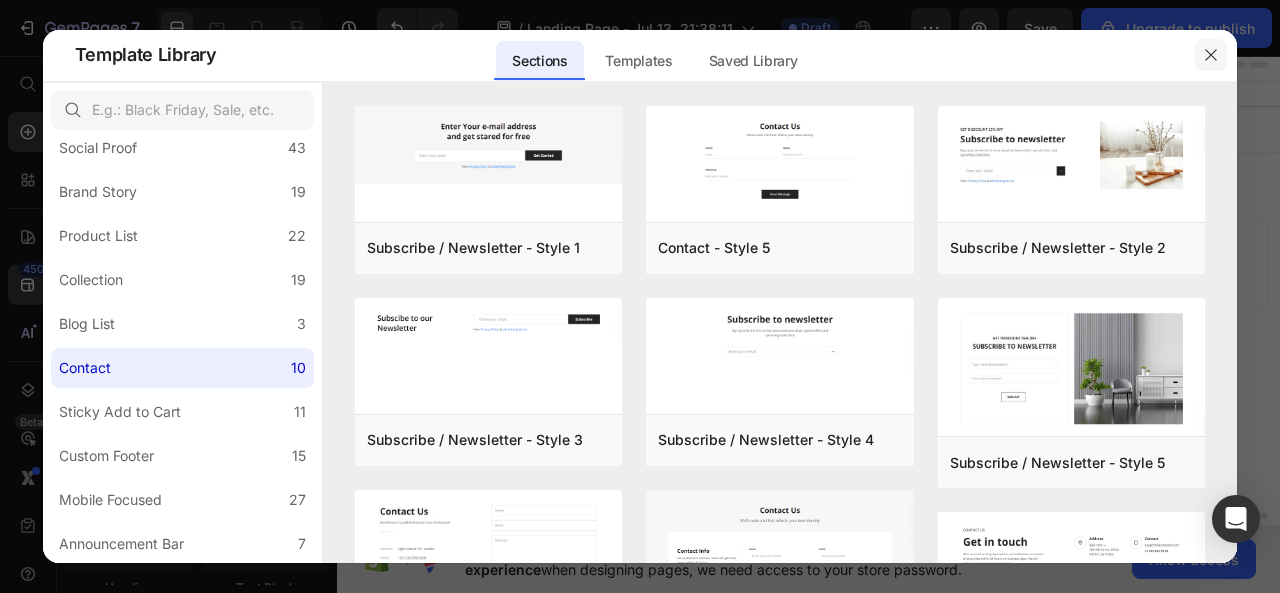 click 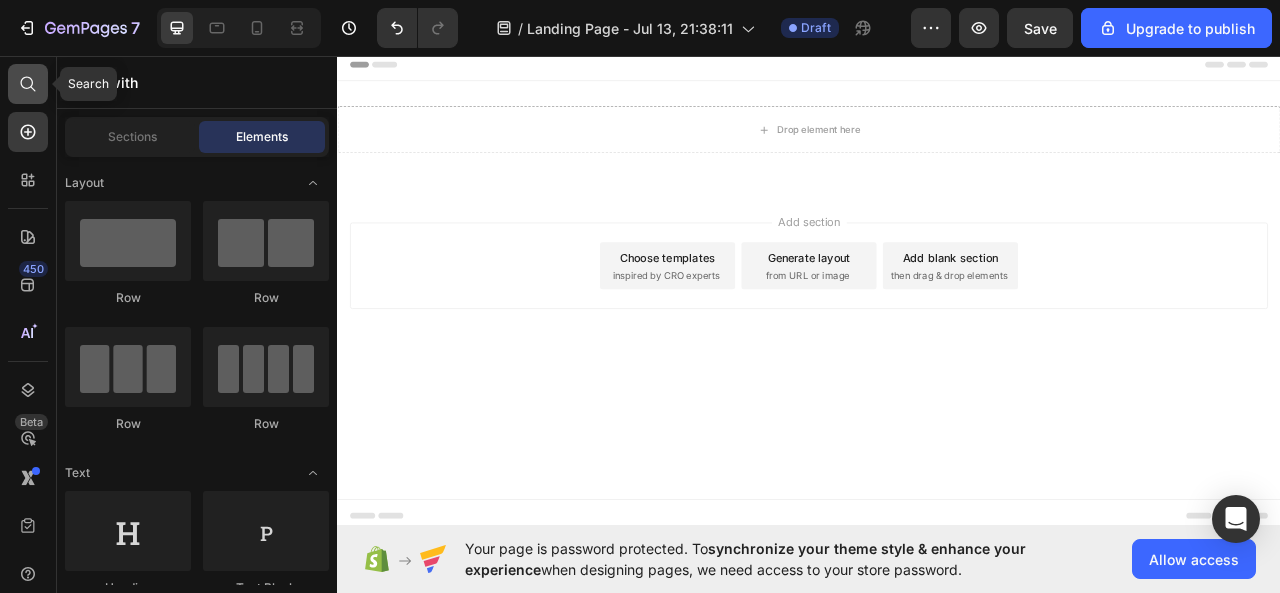 click 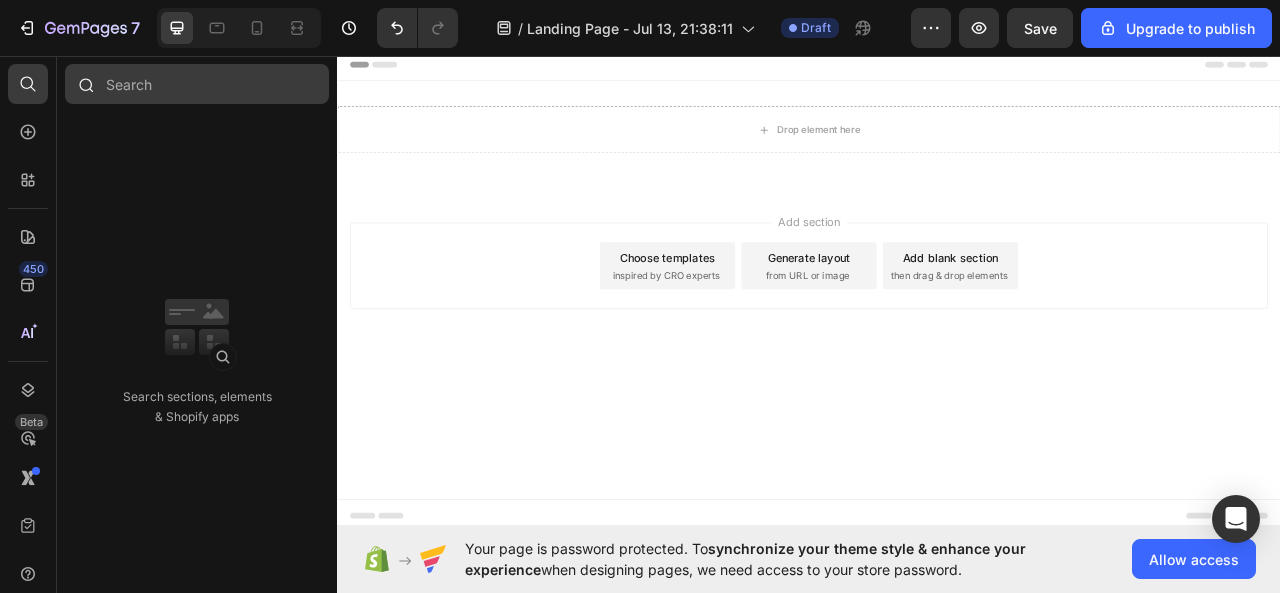 type on "p" 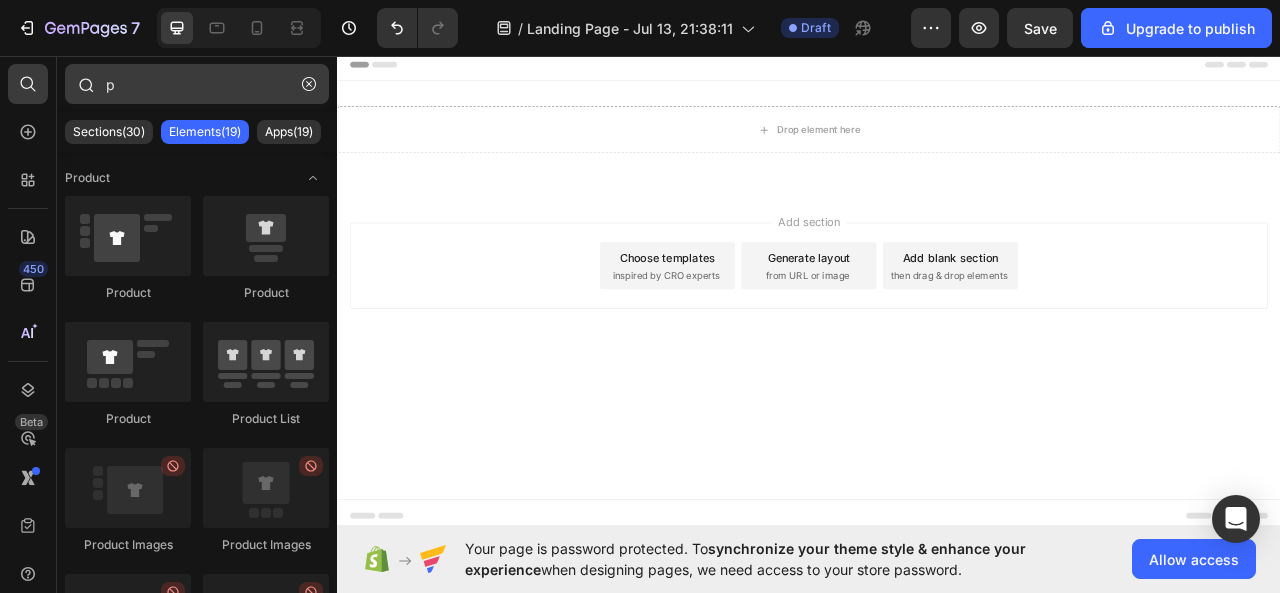 type 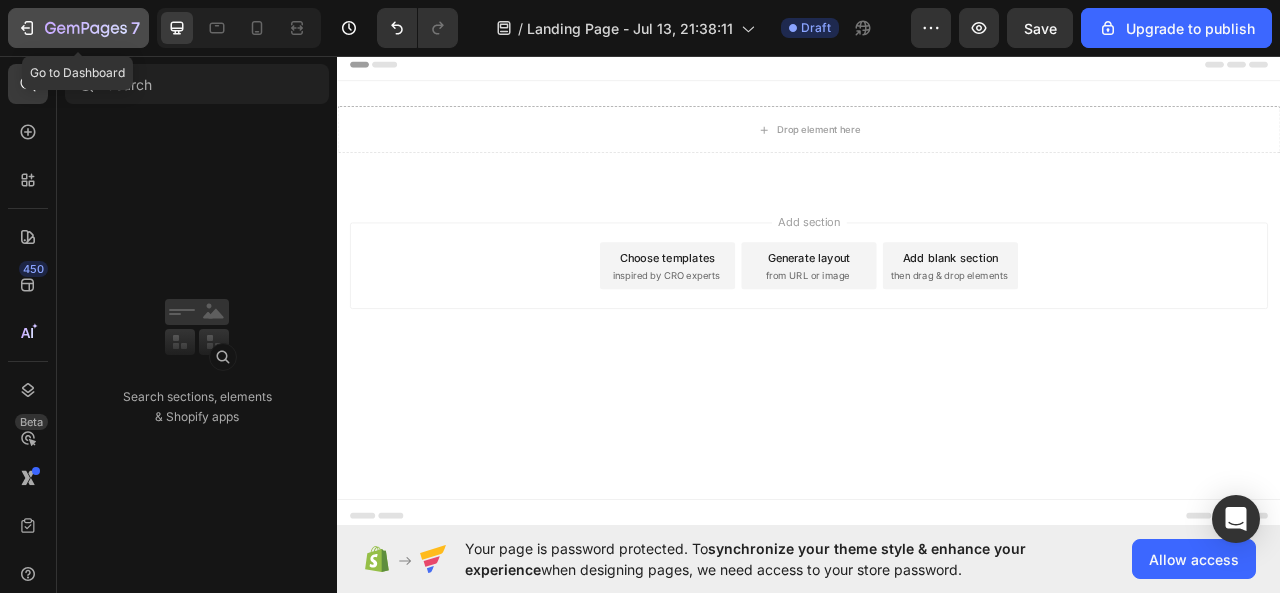 click on "7" 